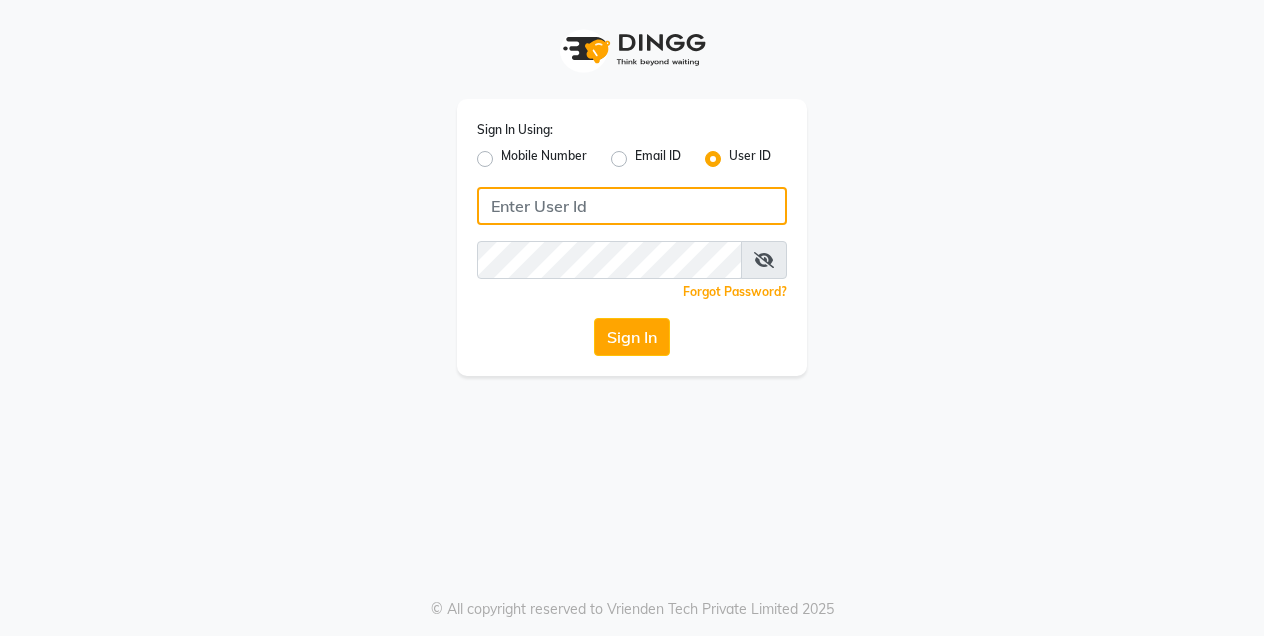 type on "burgundy" 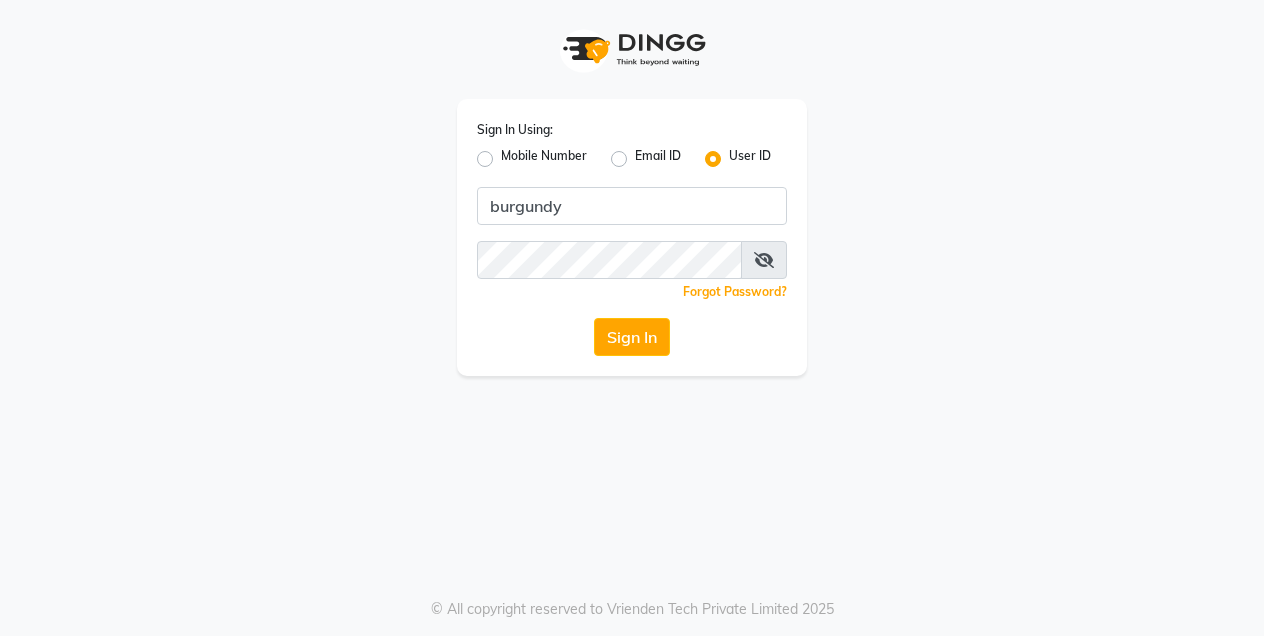 click on "Sign In" 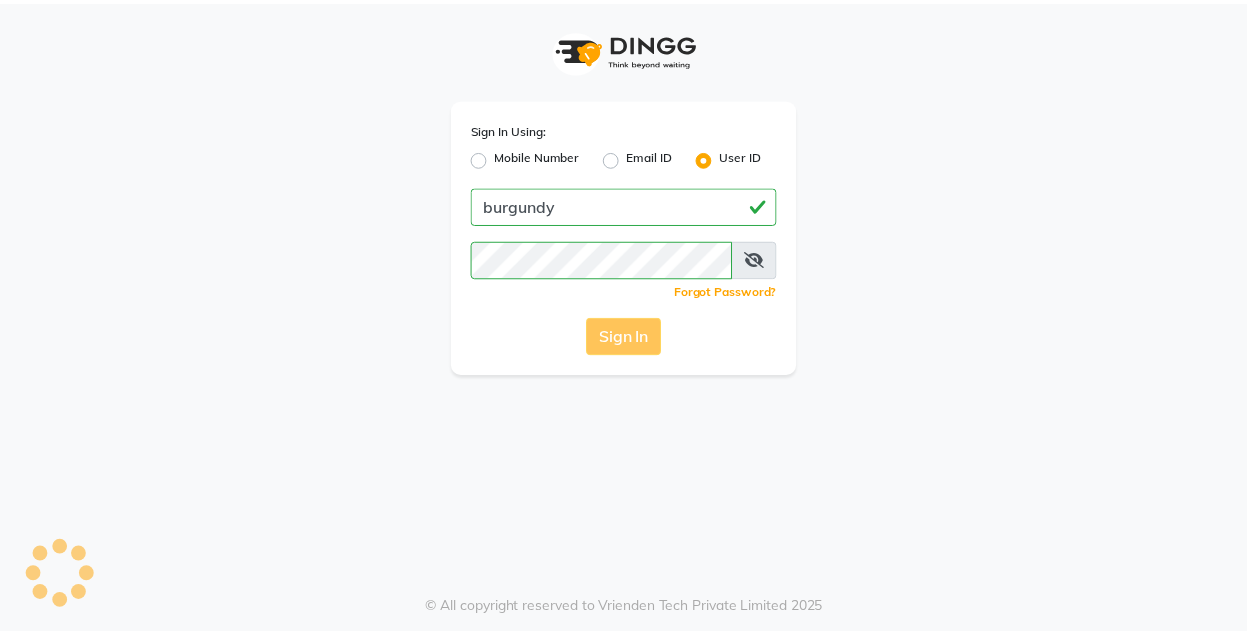 scroll, scrollTop: 0, scrollLeft: 0, axis: both 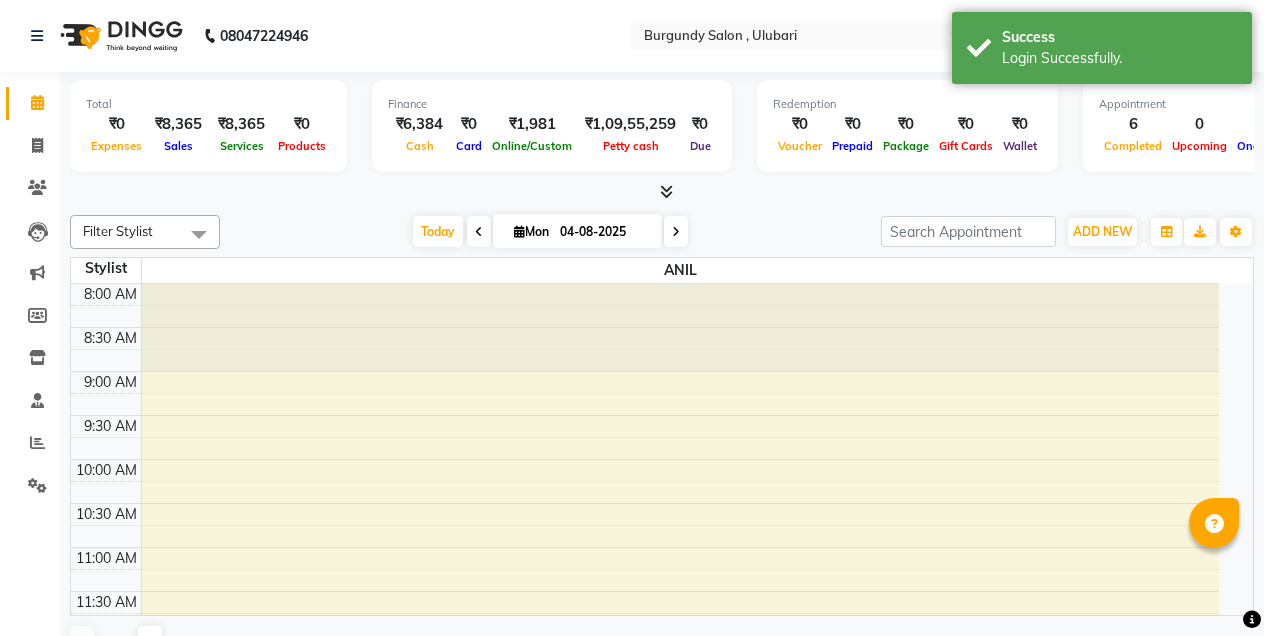 select on "en" 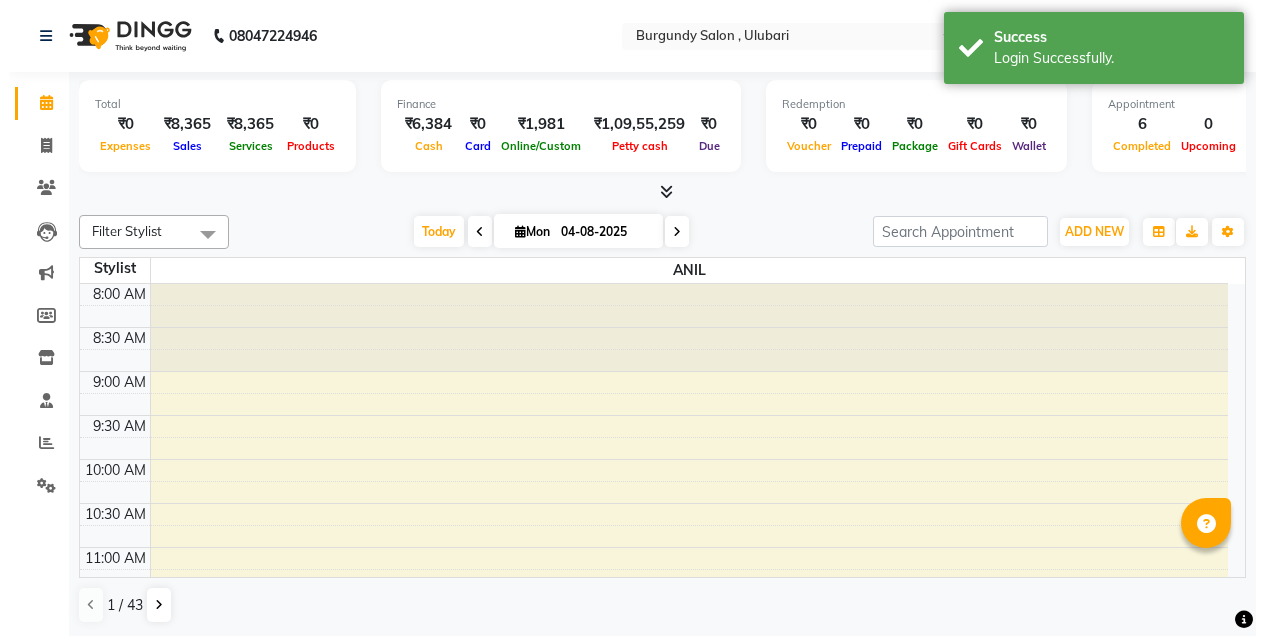 scroll, scrollTop: 0, scrollLeft: 0, axis: both 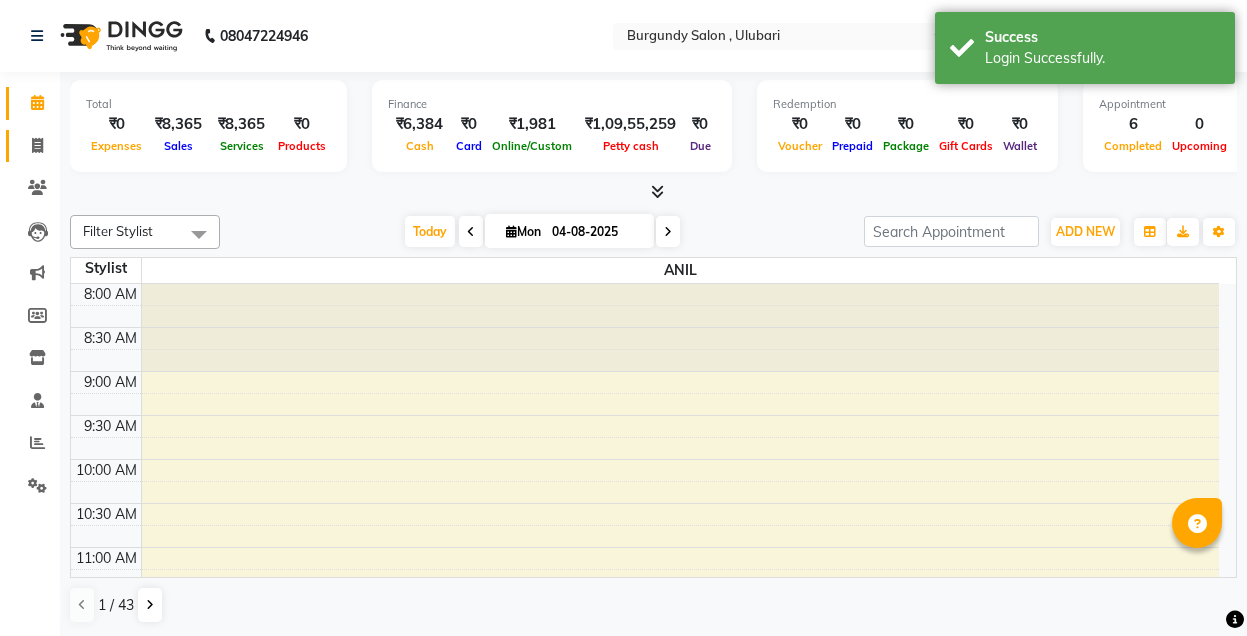 click 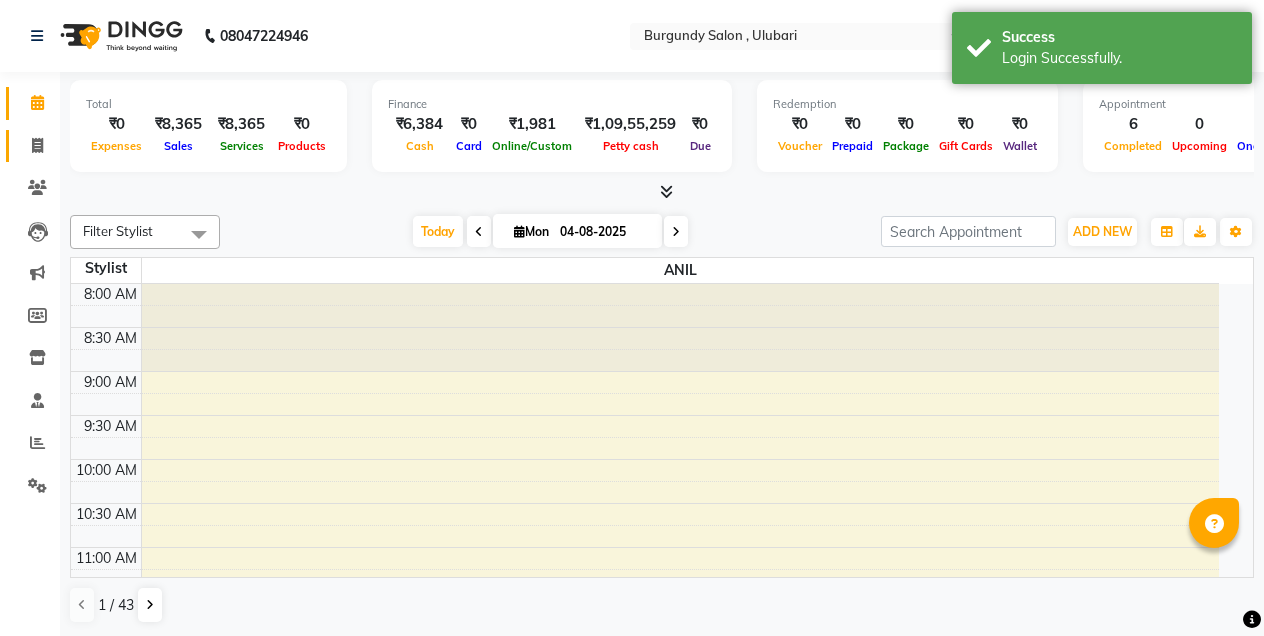 select on "service" 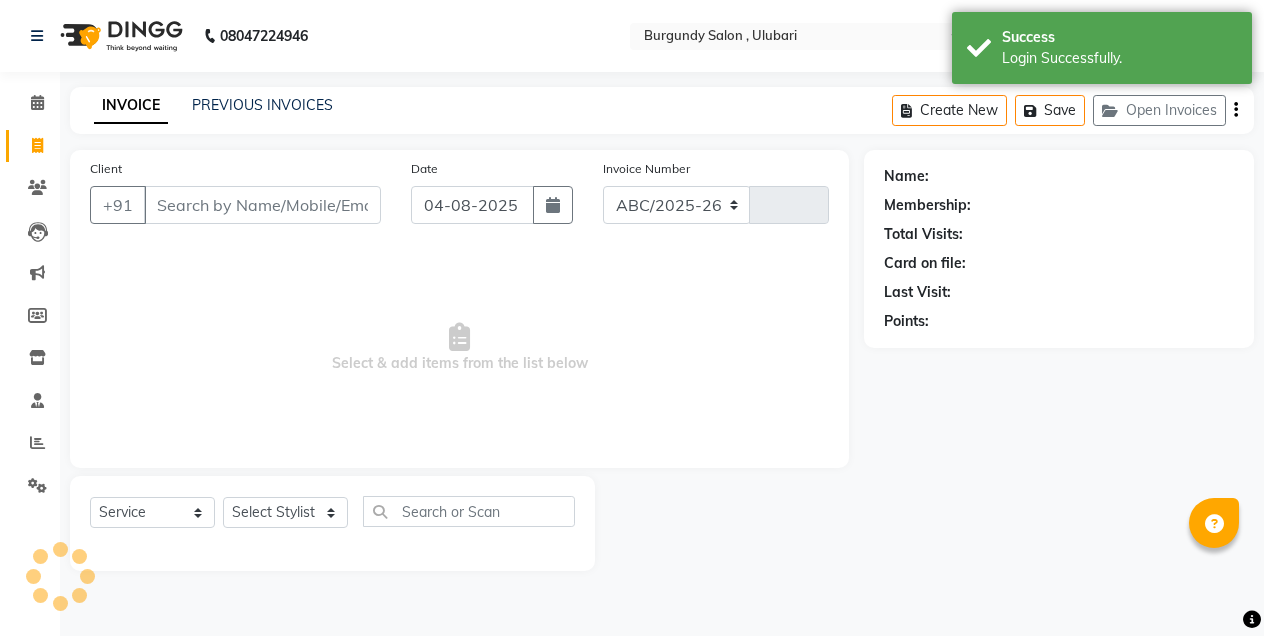 select on "5345" 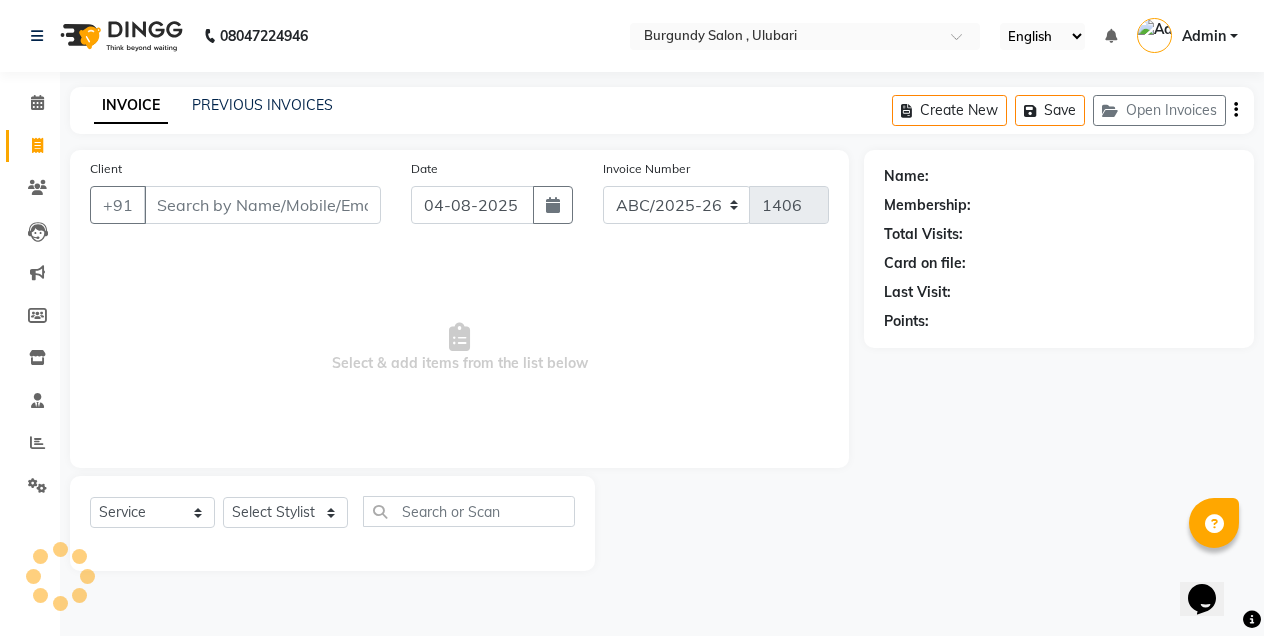 scroll, scrollTop: 0, scrollLeft: 0, axis: both 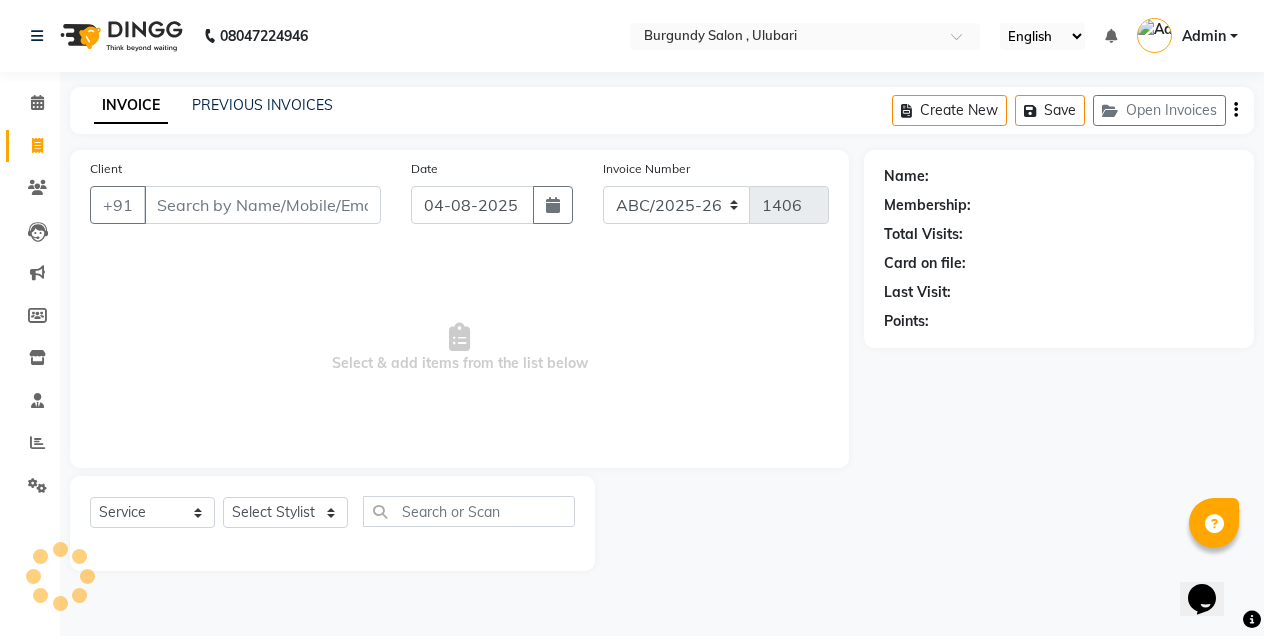 click on "Client" at bounding box center (262, 205) 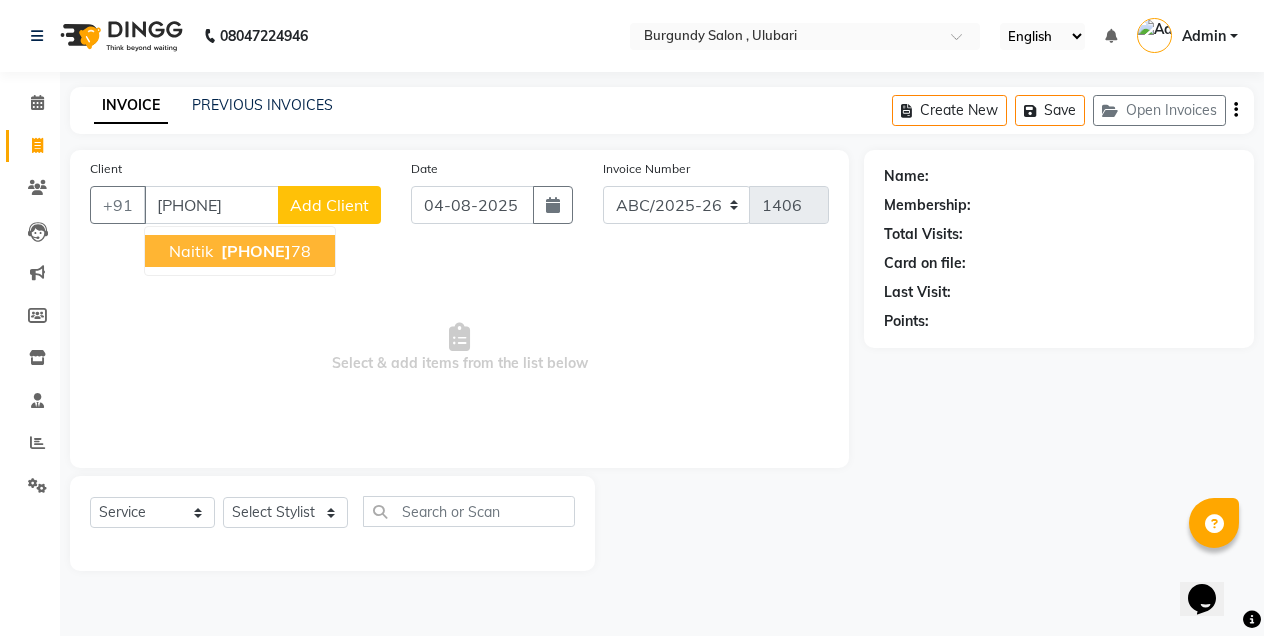 click on "[PHONE]" at bounding box center (256, 251) 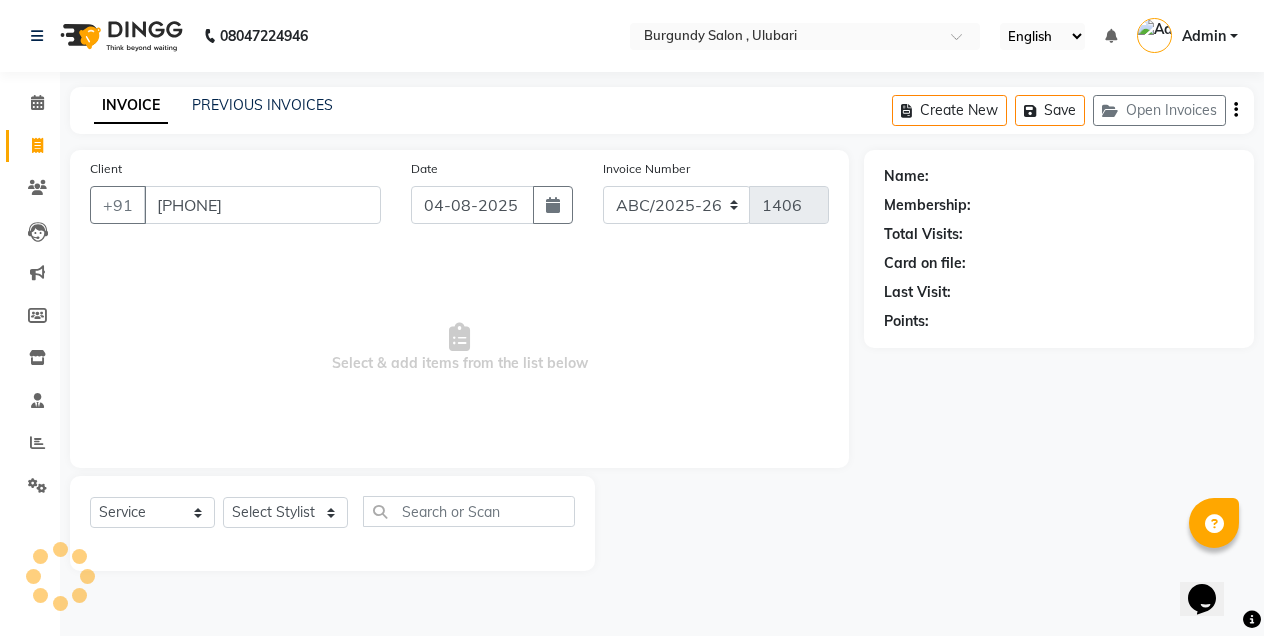 type on "[PHONE]" 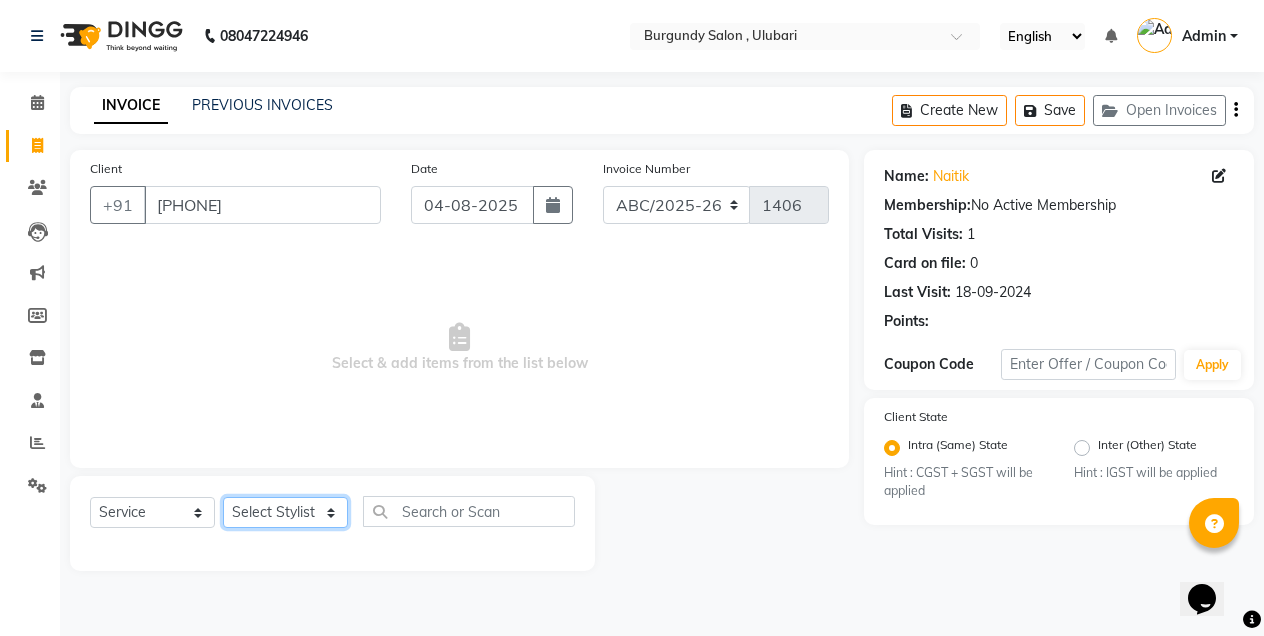 click on "Select Stylist ANIL  ANJANA BARSHA DEEPSHIKHA  DHON DAS DHON / NITUMONI EDWARD EDWARD/ LAXMI JOSHU JUNMONI KASHIF LAXI / ANJANA LAXMI LITTLE MAAM MINTUL MITALI NEETU RANA NITUMONI NITUMONI/POJA/ LAXMI NITUMONI / SAGARIKA NITUMONI/ SAGRIKA PRAKASH PUJAA Rubi RUBI / LAXMI SAGARIKA  SAGARIKA / RUBI SAHIL SAHIL / DHON SAHIL / EDWARD SAHIL/ JOSHU SAHIL/JOSHU/PRAKASH/ RUBI SAHIL/NITUMONI/ MITALI SAHIL/ RUBI SHABIR SHADHAB SIMA KALITA SONALI DEKA SOPEM staff 1 staff 1 TANU" 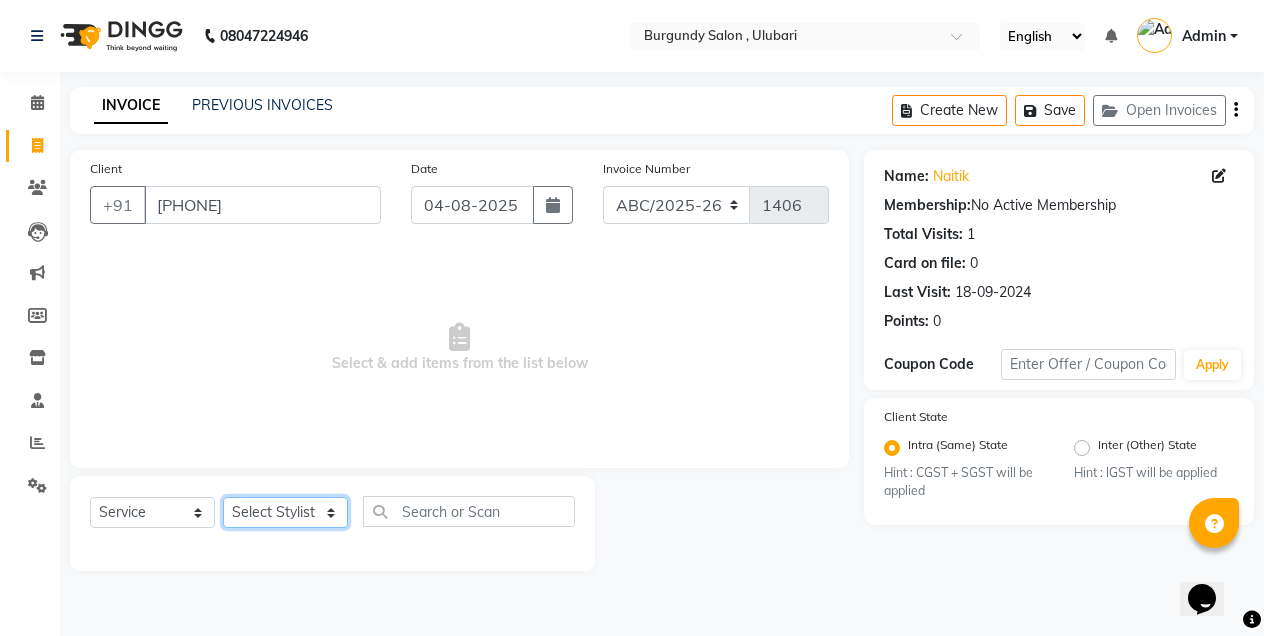 select on "58941" 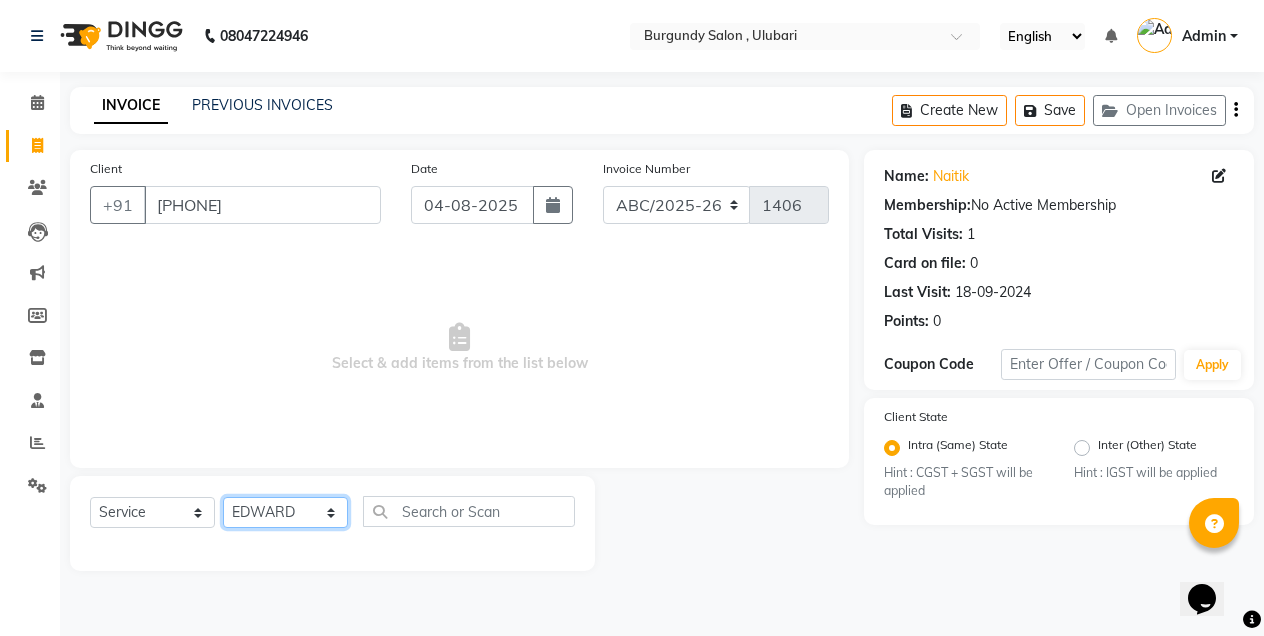 click on "Select Stylist ANIL  ANJANA BARSHA DEEPSHIKHA  DHON DAS DHON / NITUMONI EDWARD EDWARD/ LAXMI JOSHU JUNMONI KASHIF LAXI / ANJANA LAXMI LITTLE MAAM MINTUL MITALI NEETU RANA NITUMONI NITUMONI/POJA/ LAXMI NITUMONI / SAGARIKA NITUMONI/ SAGRIKA PRAKASH PUJAA Rubi RUBI / LAXMI SAGARIKA  SAGARIKA / RUBI SAHIL SAHIL / DHON SAHIL / EDWARD SAHIL/ JOSHU SAHIL/JOSHU/PRAKASH/ RUBI SAHIL/NITUMONI/ MITALI SAHIL/ RUBI SHABIR SHADHAB SIMA KALITA SONALI DEKA SOPEM staff 1 staff 1 TANU" 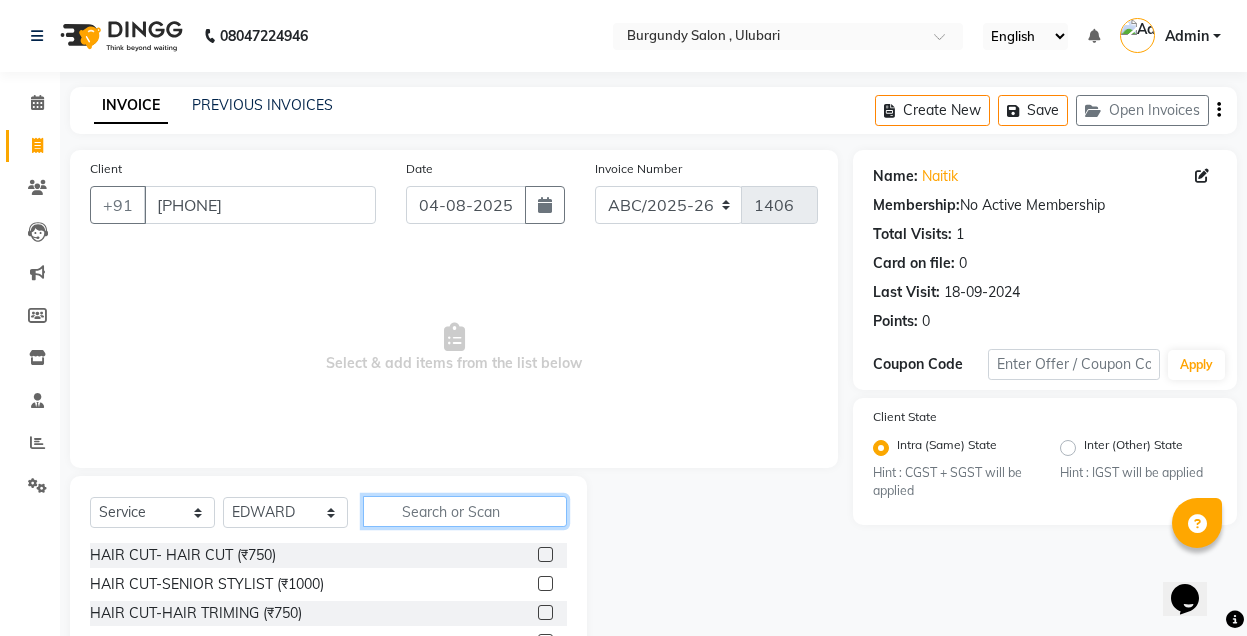 click 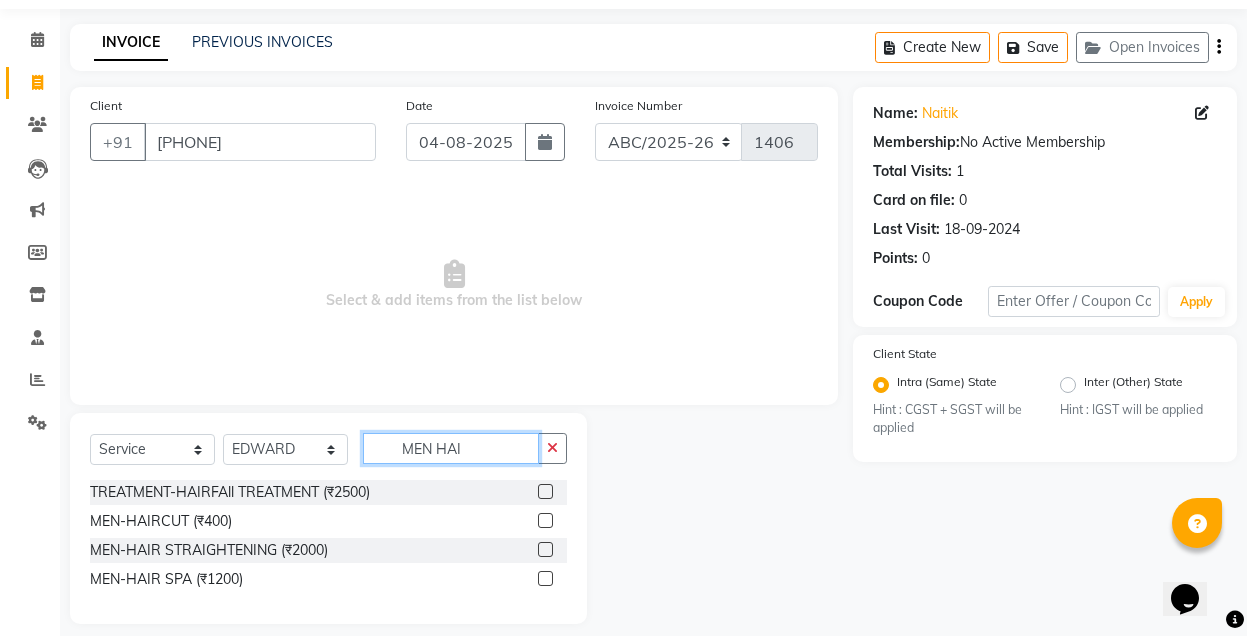 scroll, scrollTop: 81, scrollLeft: 0, axis: vertical 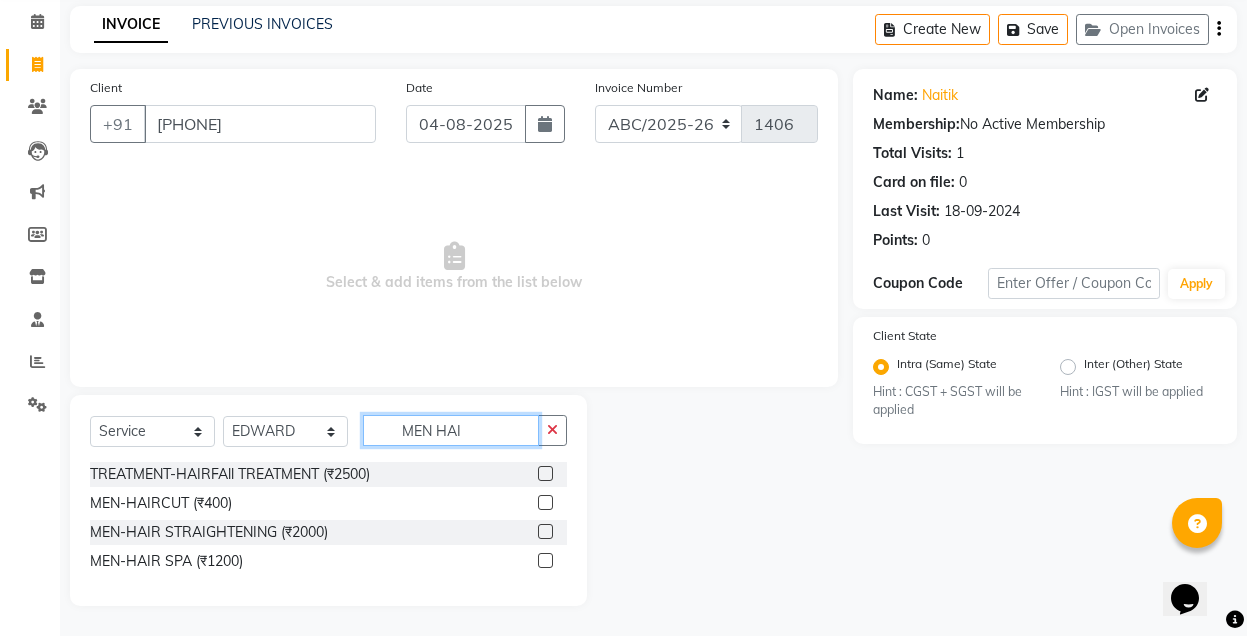type on "MEN HAI" 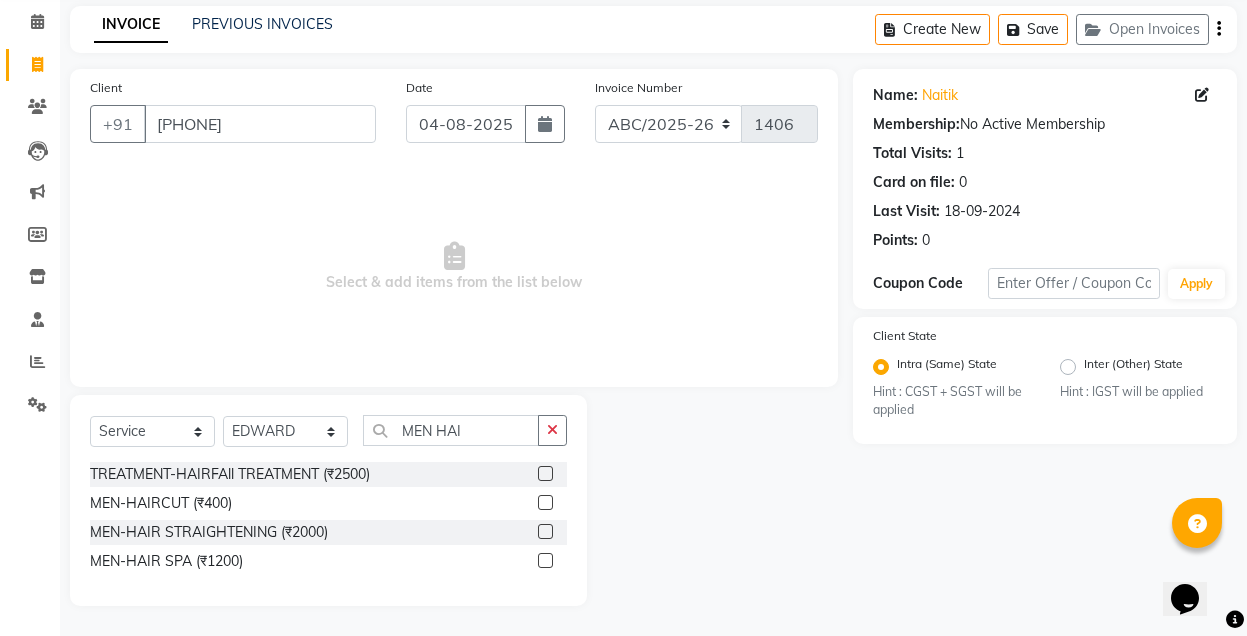 click 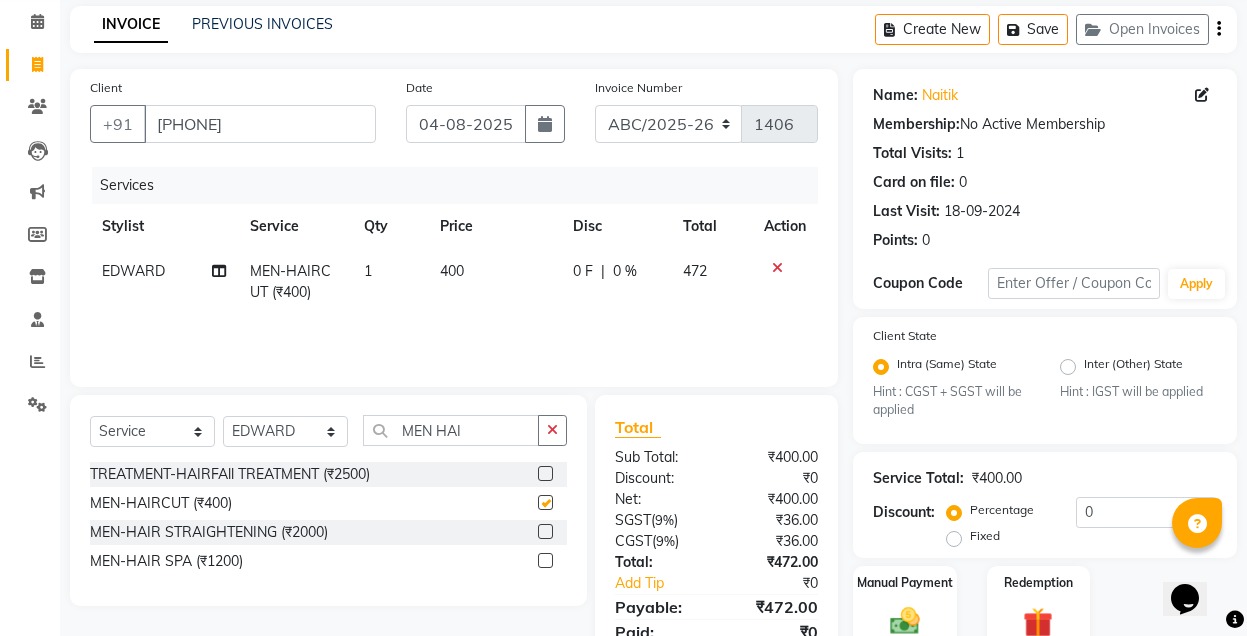 checkbox on "false" 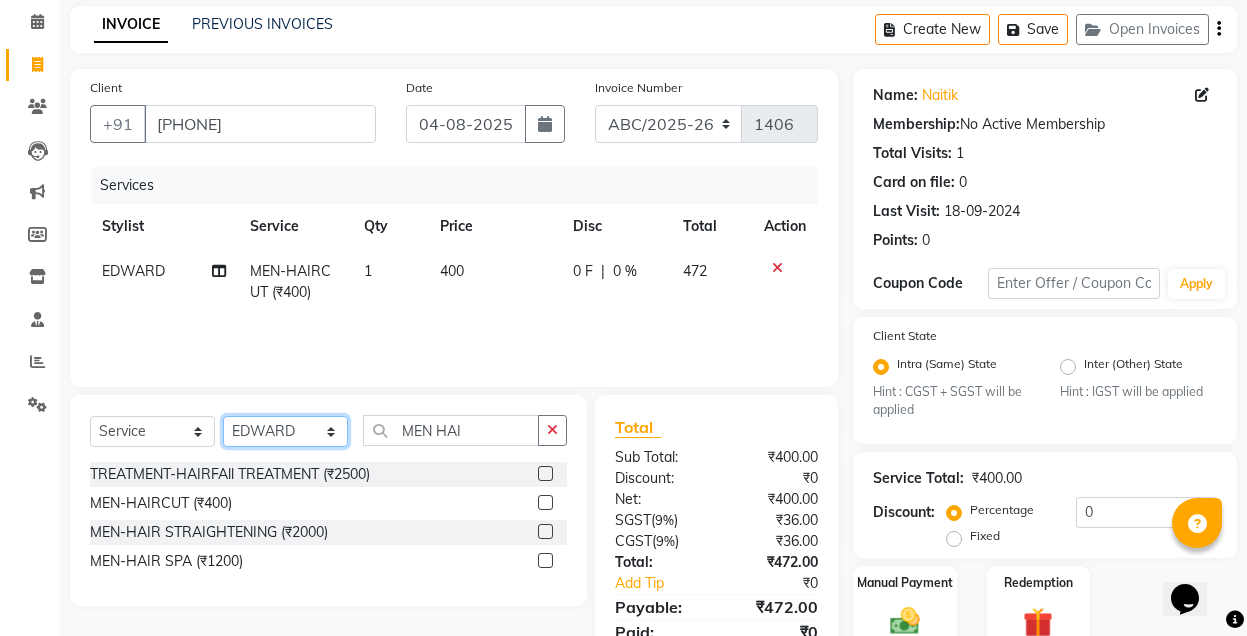 click on "Select Stylist ANIL  ANJANA BARSHA DEEPSHIKHA  DHON DAS DHON / NITUMONI EDWARD EDWARD/ LAXMI JOSHU JUNMONI KASHIF LAXI / ANJANA LAXMI LITTLE MAAM MINTUL MITALI NEETU RANA NITUMONI NITUMONI/POJA/ LAXMI NITUMONI / SAGARIKA NITUMONI/ SAGRIKA PRAKASH PUJAA Rubi RUBI / LAXMI SAGARIKA  SAGARIKA / RUBI SAHIL SAHIL / DHON SAHIL / EDWARD SAHIL/ JOSHU SAHIL/JOSHU/PRAKASH/ RUBI SAHIL/NITUMONI/ MITALI SAHIL/ RUBI SHABIR SHADHAB SIMA KALITA SONALI DEKA SOPEM staff 1 staff 1 TANU" 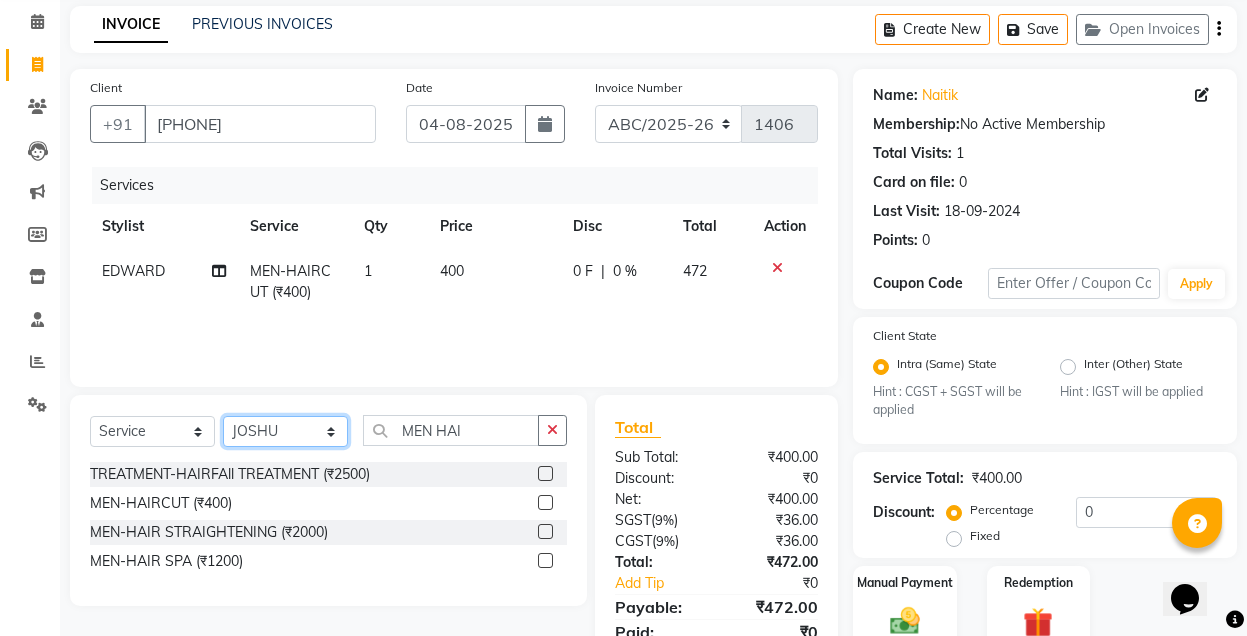 click on "Select Stylist ANIL  ANJANA BARSHA DEEPSHIKHA  DHON DAS DHON / NITUMONI EDWARD EDWARD/ LAXMI JOSHU JUNMONI KASHIF LAXI / ANJANA LAXMI LITTLE MAAM MINTUL MITALI NEETU RANA NITUMONI NITUMONI/POJA/ LAXMI NITUMONI / SAGARIKA NITUMONI/ SAGRIKA PRAKASH PUJAA Rubi RUBI / LAXMI SAGARIKA  SAGARIKA / RUBI SAHIL SAHIL / DHON SAHIL / EDWARD SAHIL/ JOSHU SAHIL/JOSHU/PRAKASH/ RUBI SAHIL/NITUMONI/ MITALI SAHIL/ RUBI SHABIR SHADHAB SIMA KALITA SONALI DEKA SOPEM staff 1 staff 1 TANU" 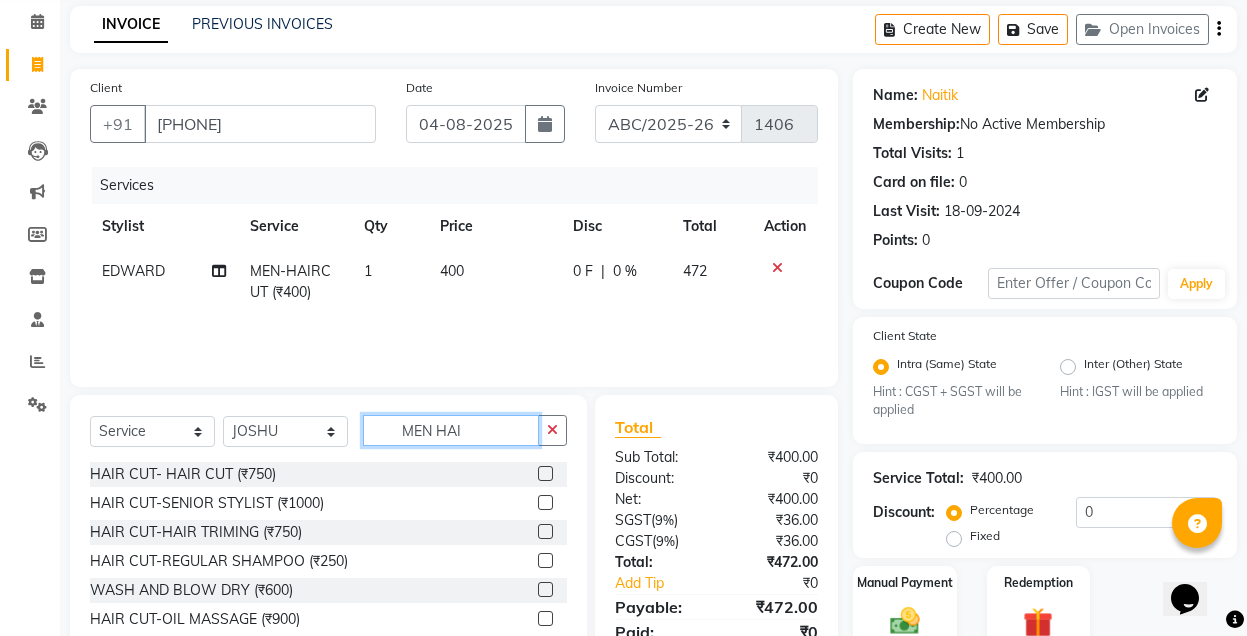 click on "MEN HAI" 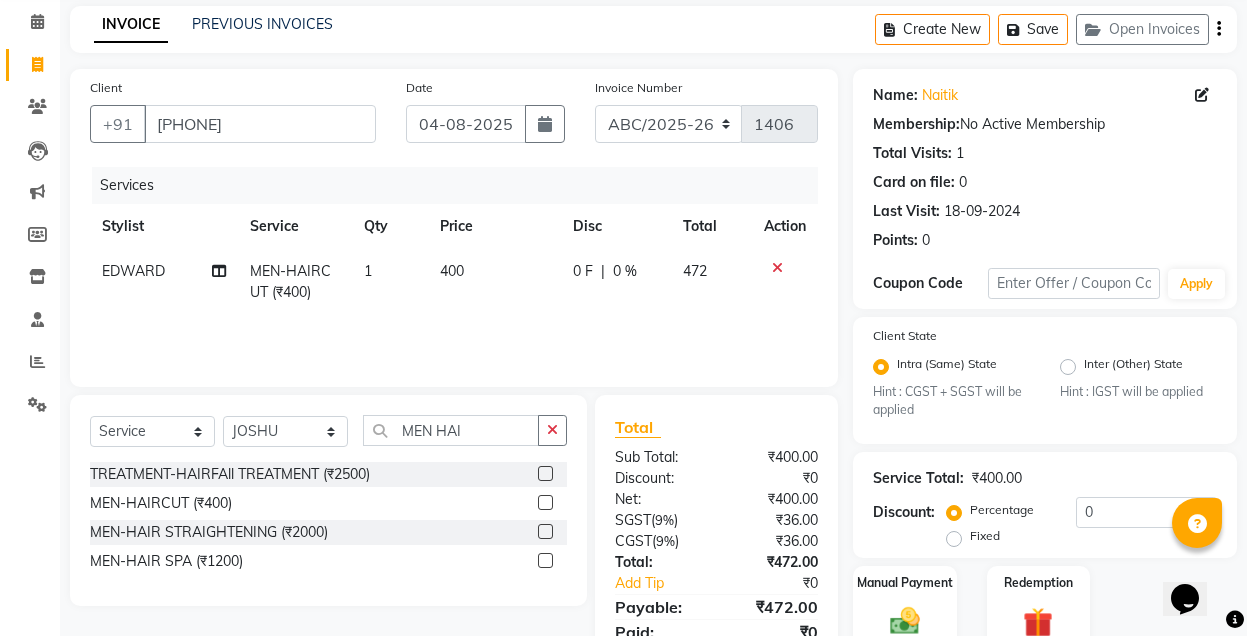 click 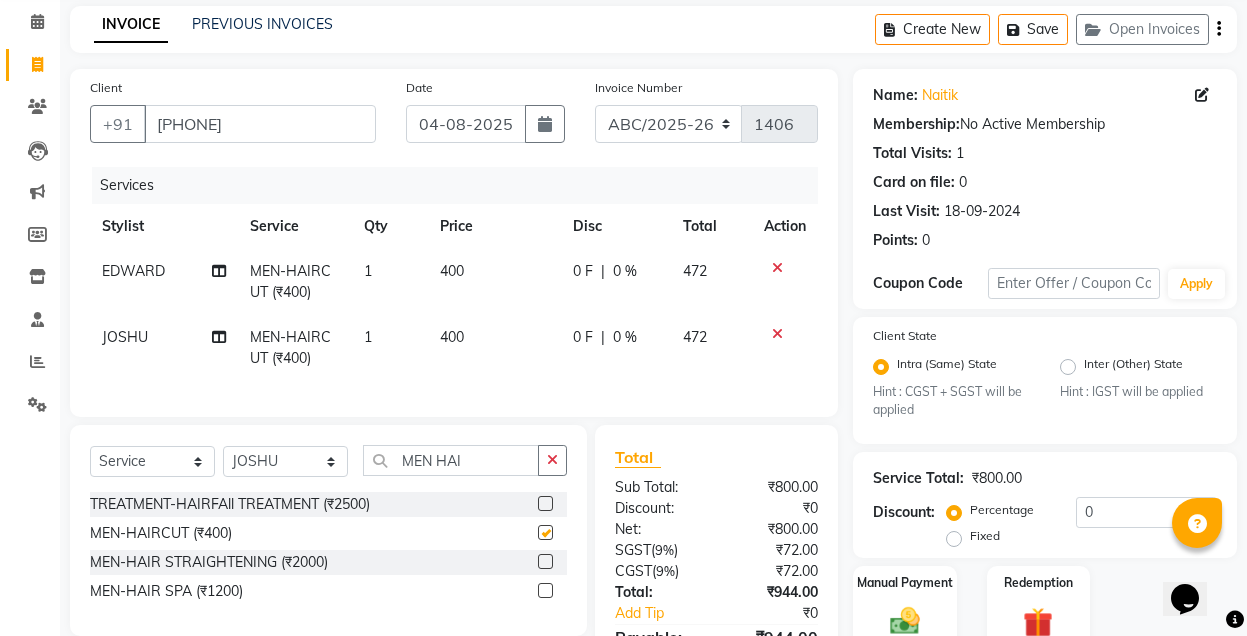 checkbox on "false" 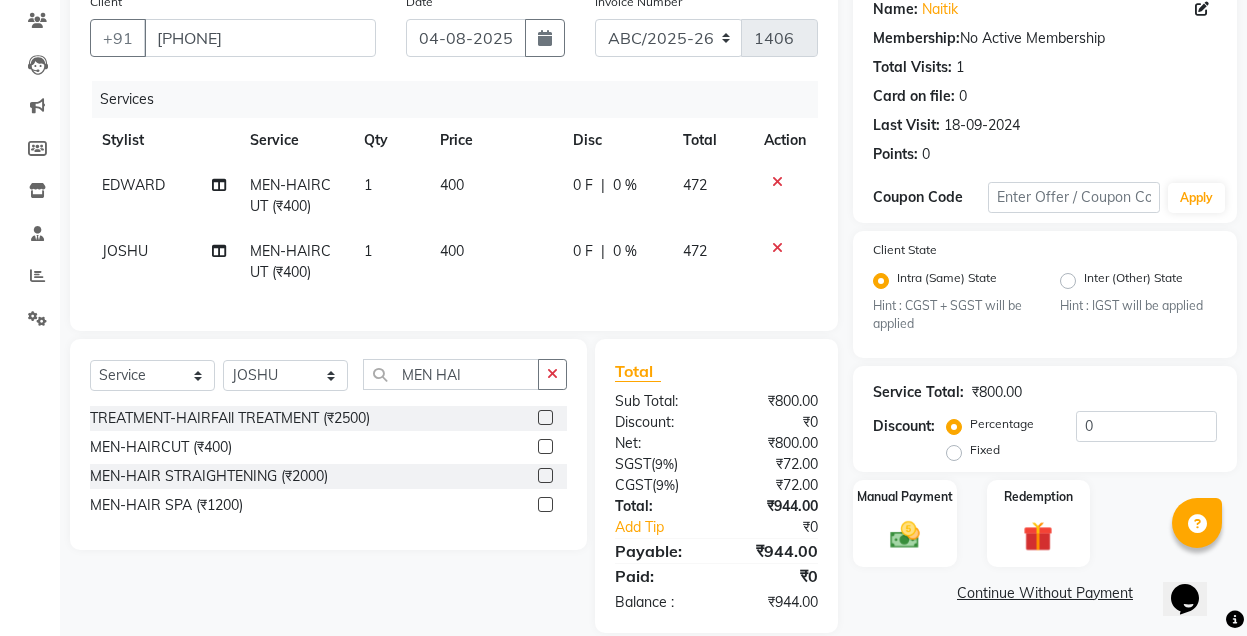 scroll, scrollTop: 211, scrollLeft: 0, axis: vertical 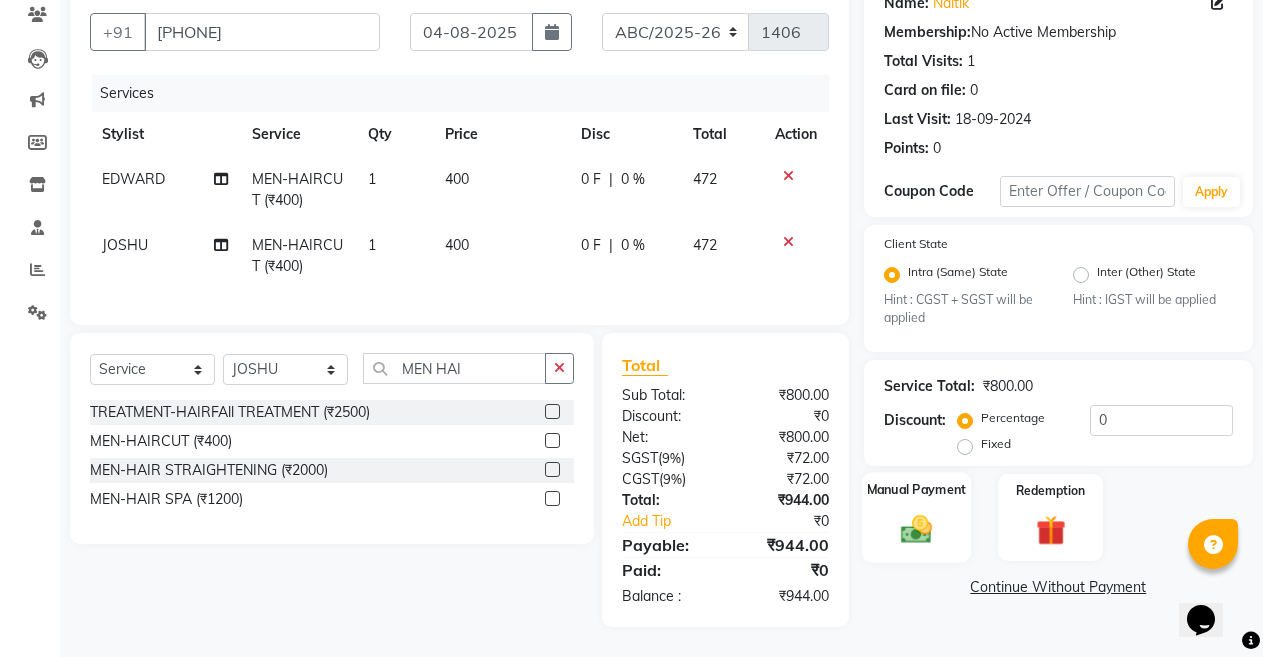 click 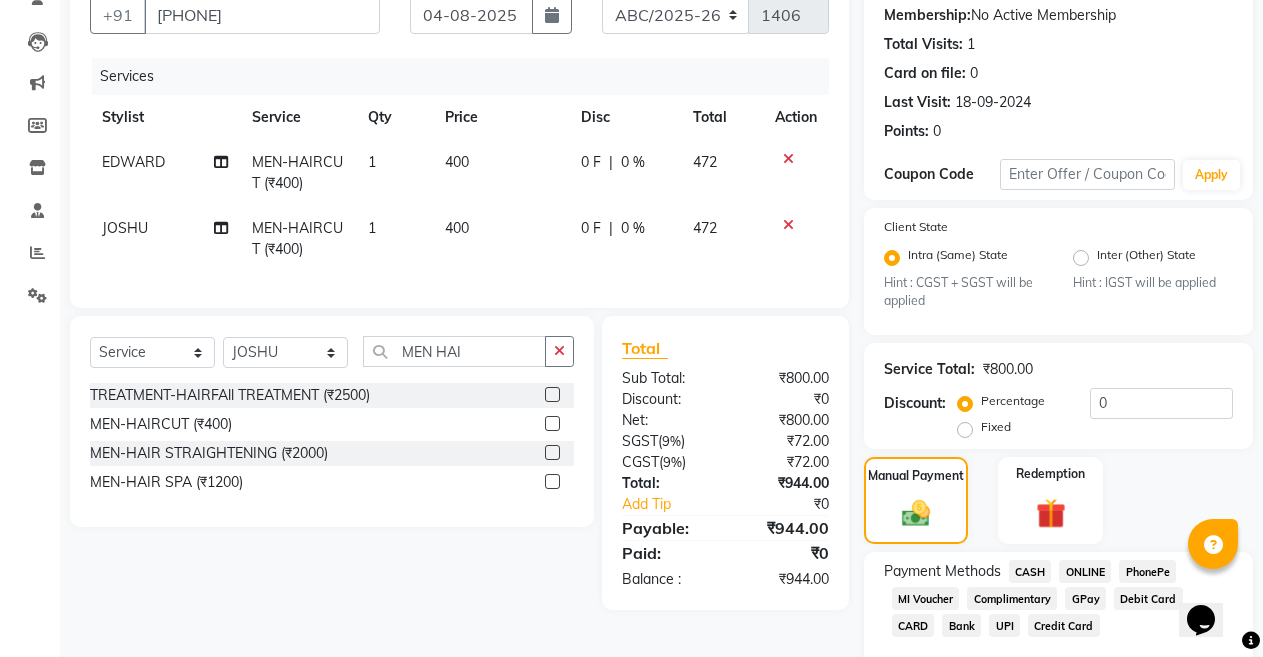 click on "CASH" 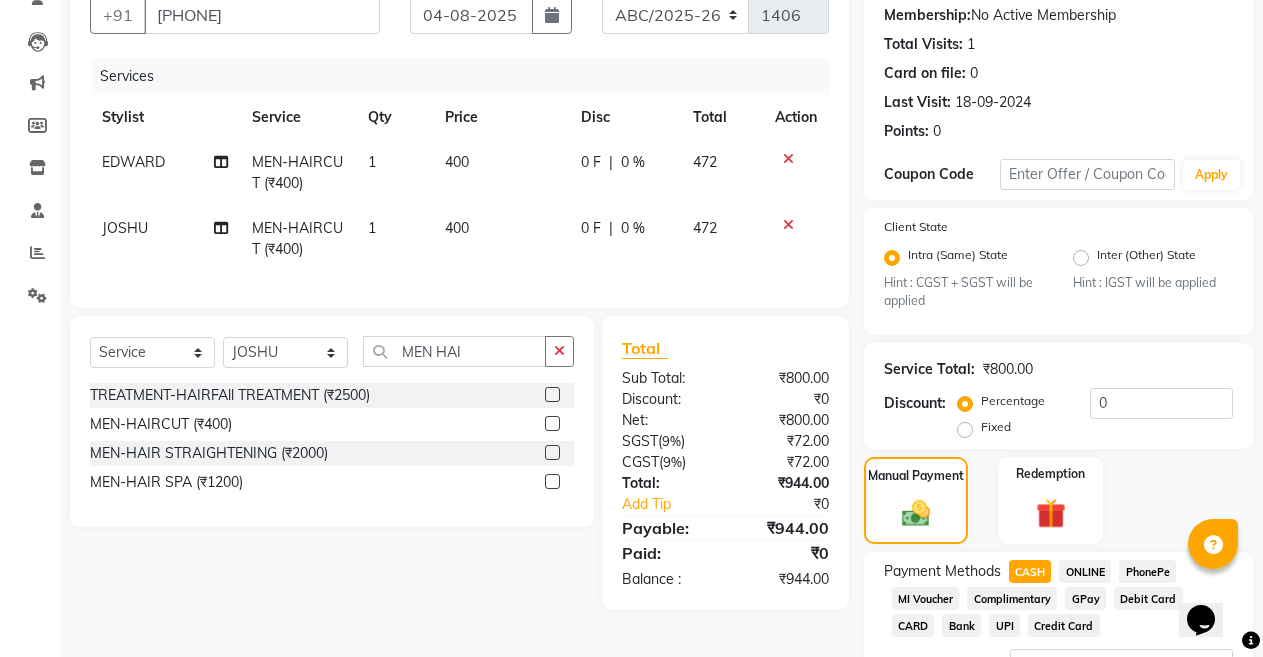 scroll, scrollTop: 356, scrollLeft: 0, axis: vertical 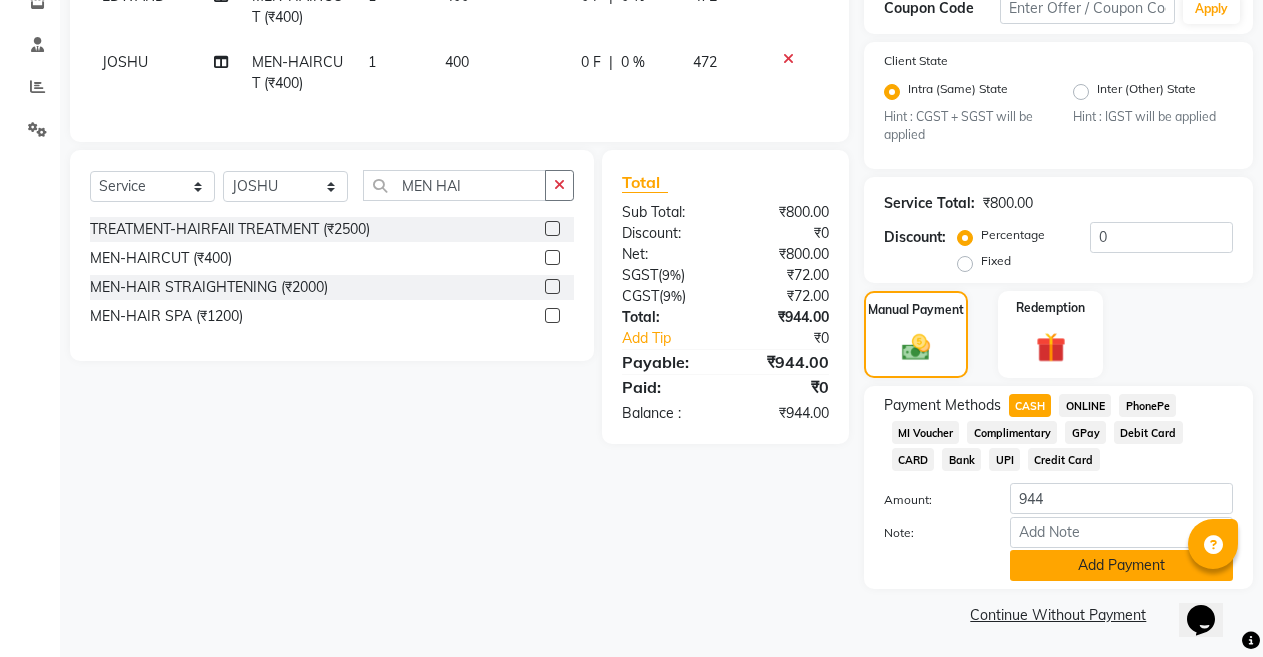 click on "Add Payment" 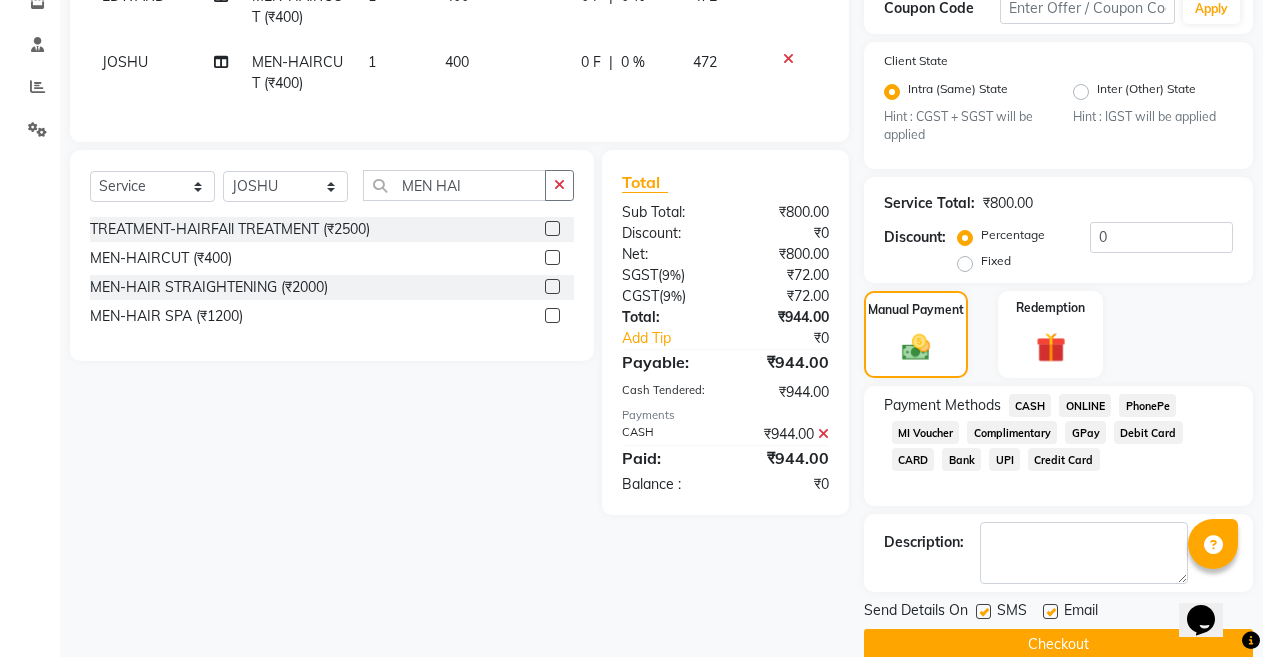 click 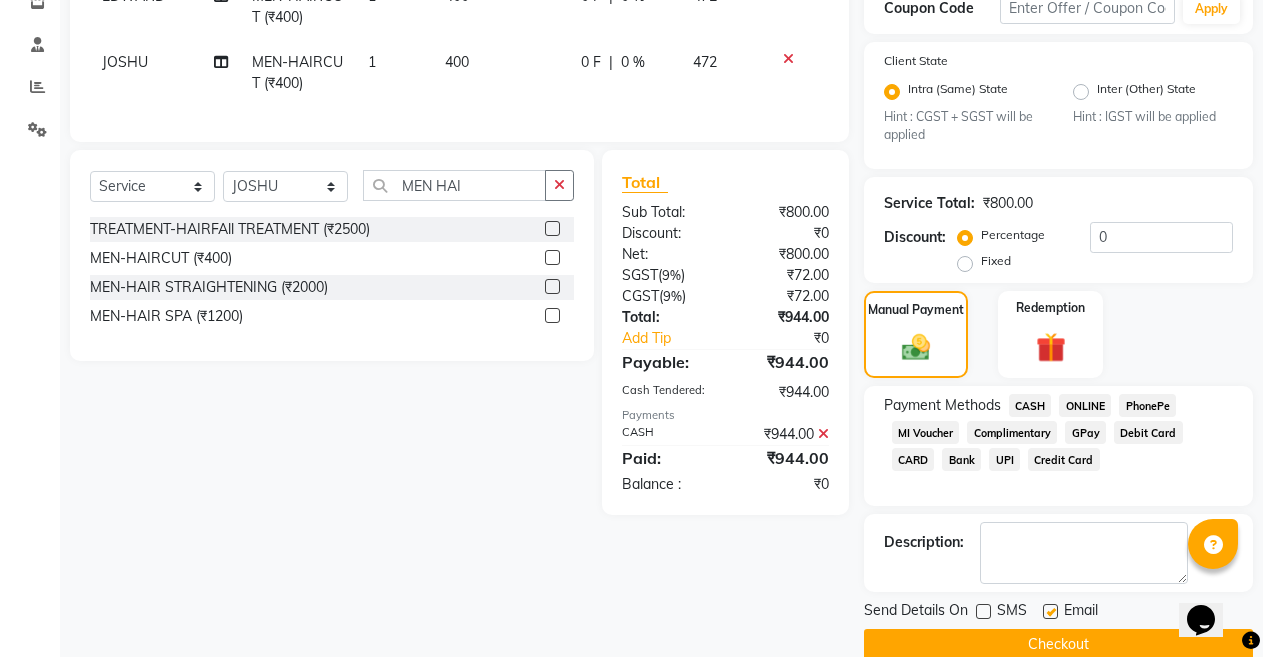 click 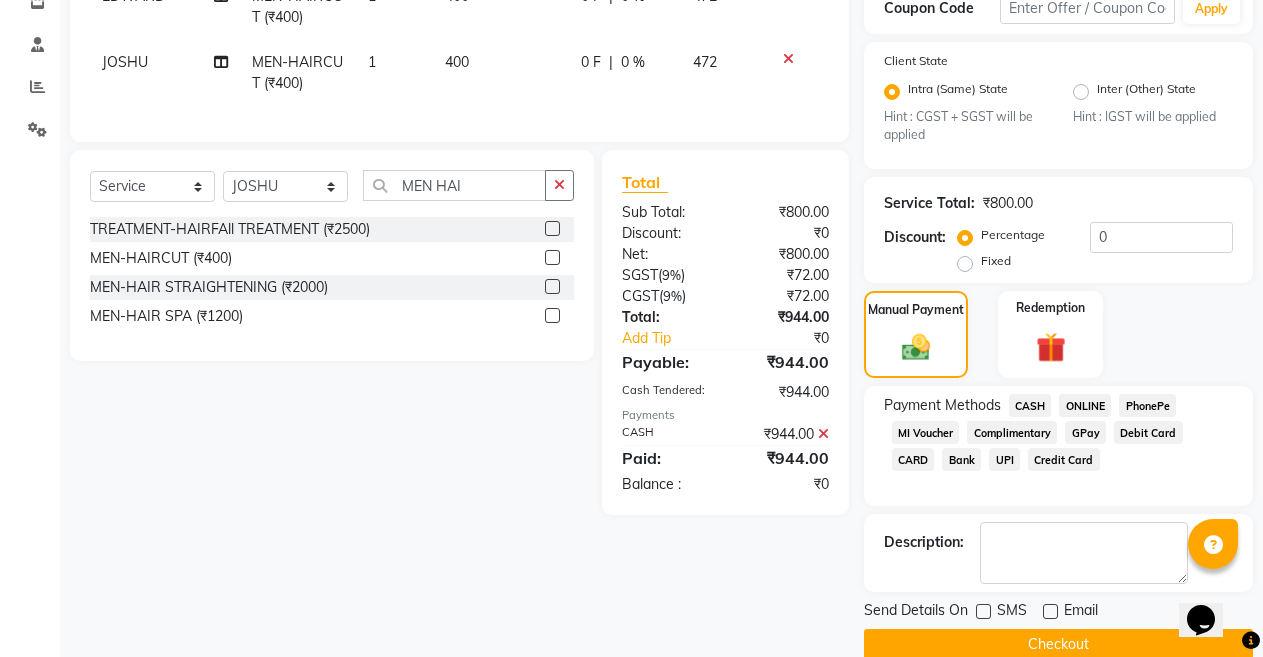 click on "Checkout" 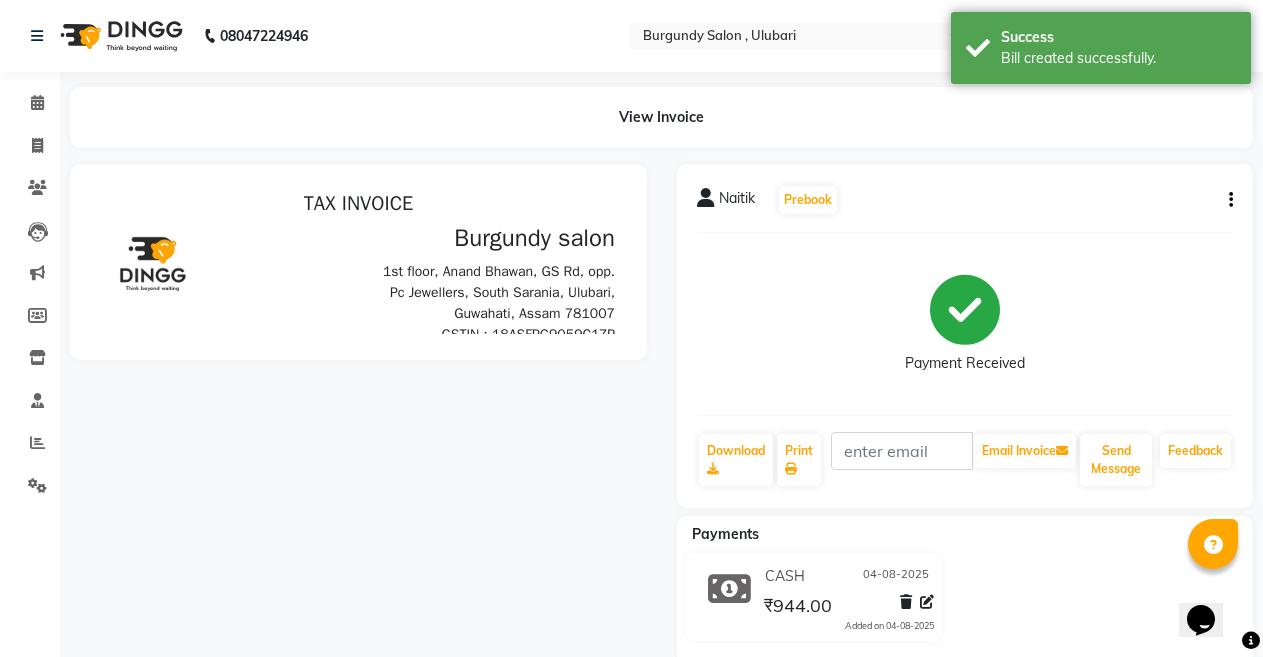 scroll, scrollTop: 0, scrollLeft: 0, axis: both 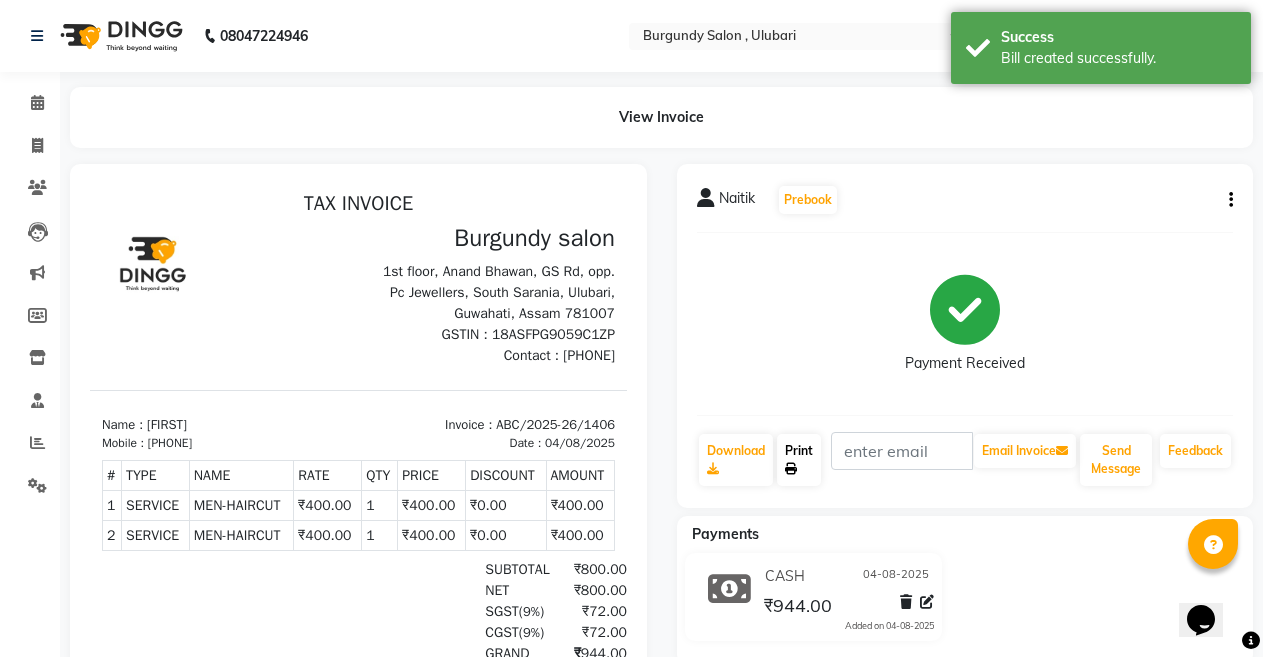 click on "Print" 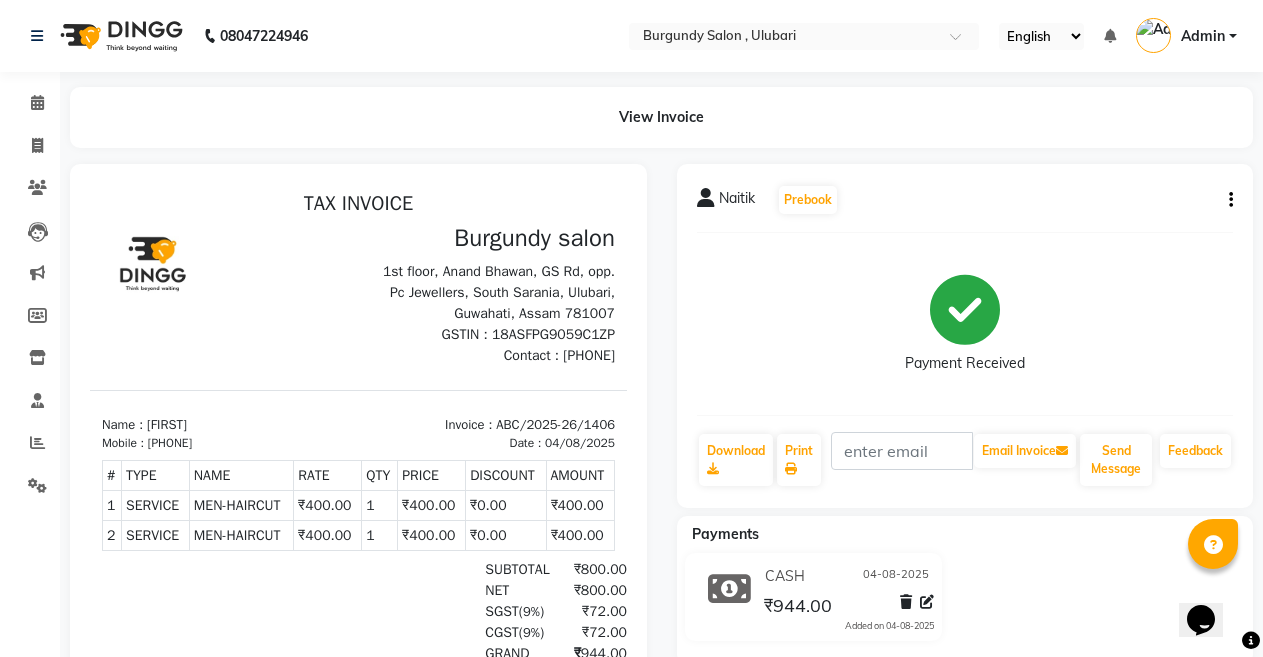 click 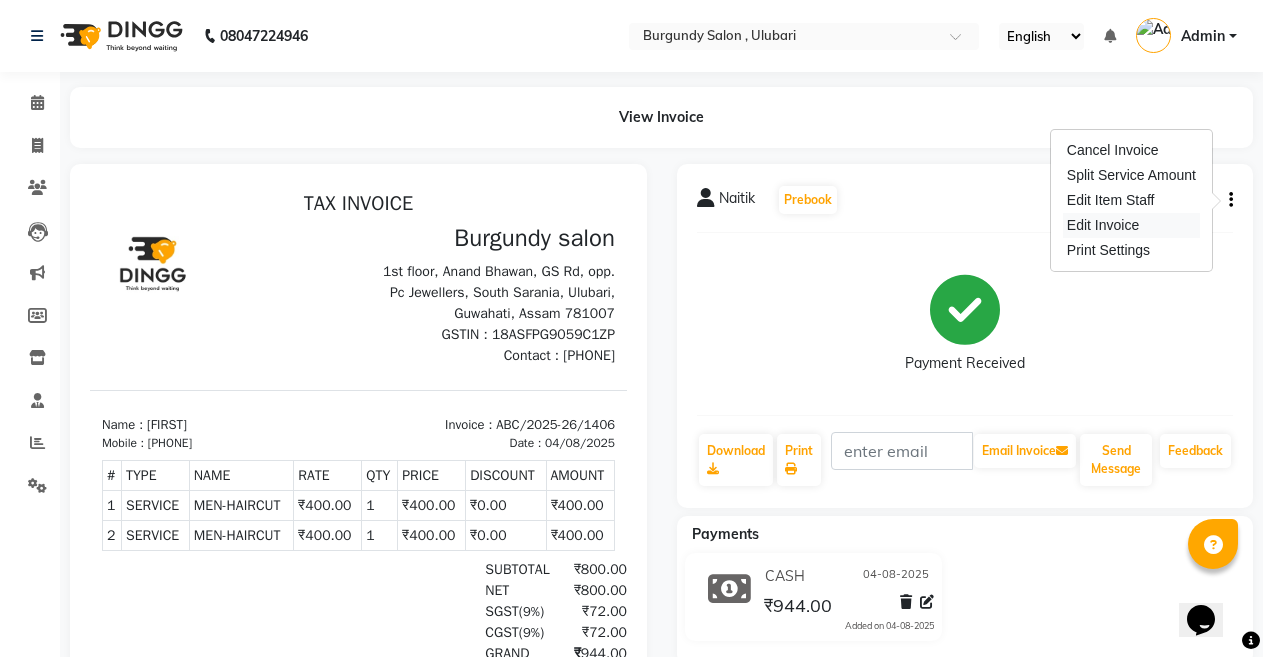 click on "Edit Invoice" at bounding box center (1131, 225) 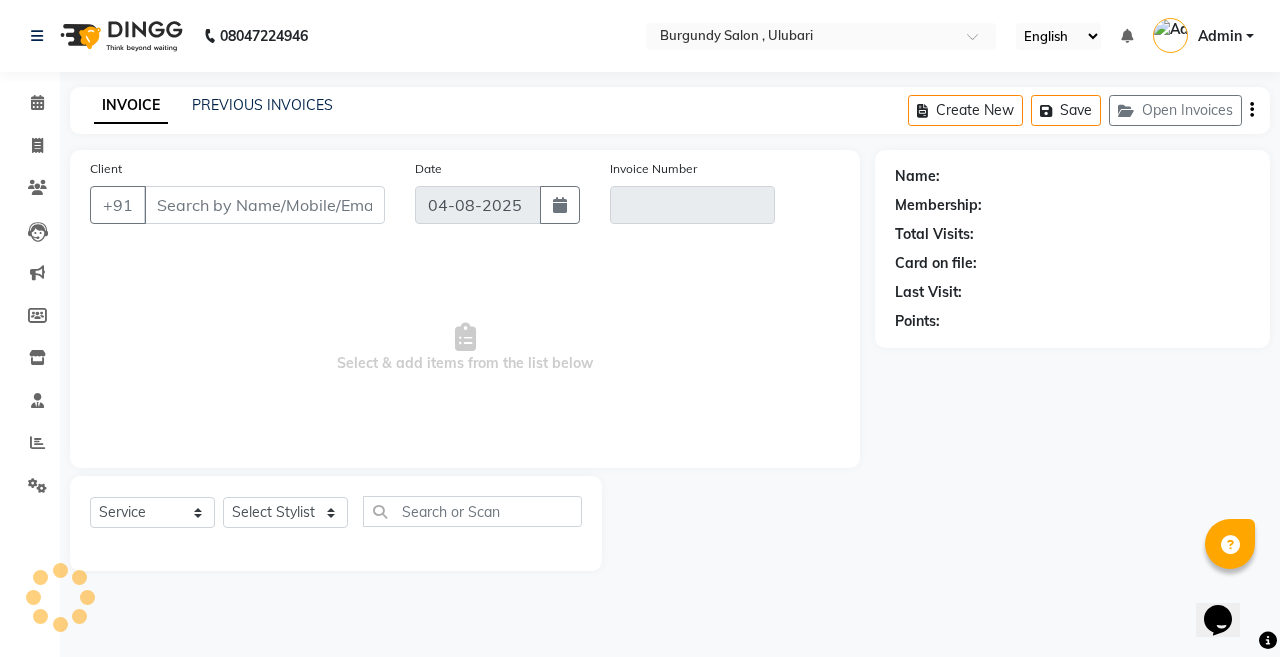 type on "[PHONE]" 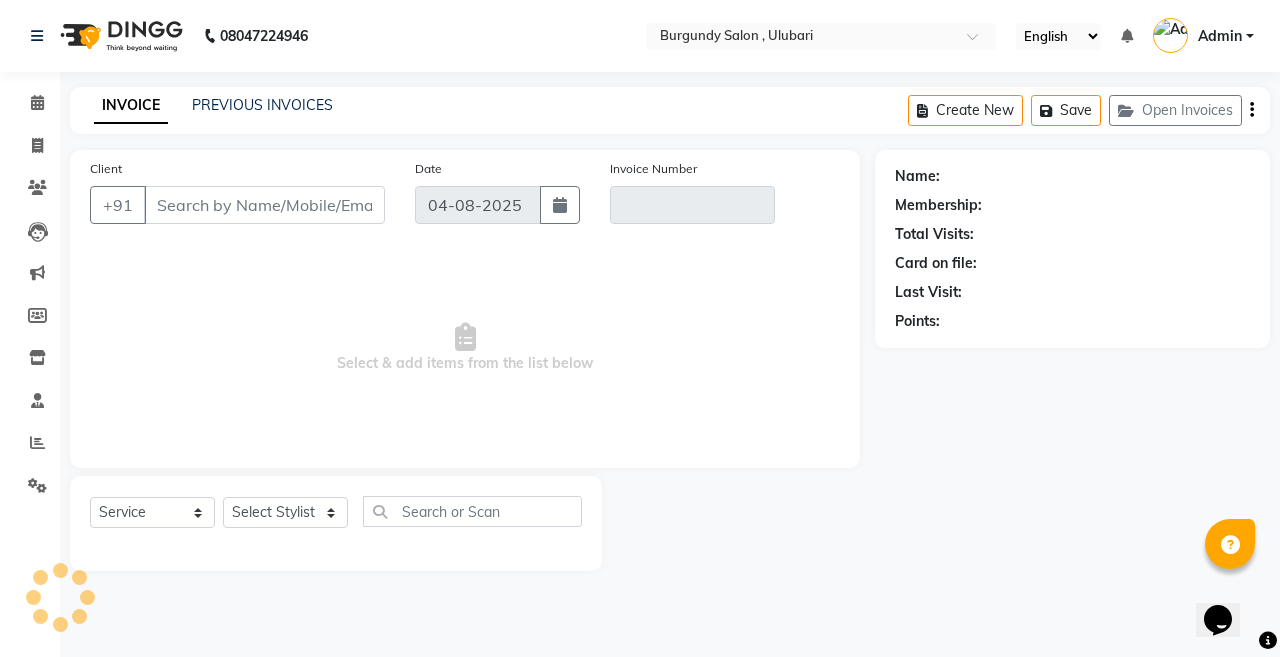 type on "ABC/2025-26/1406" 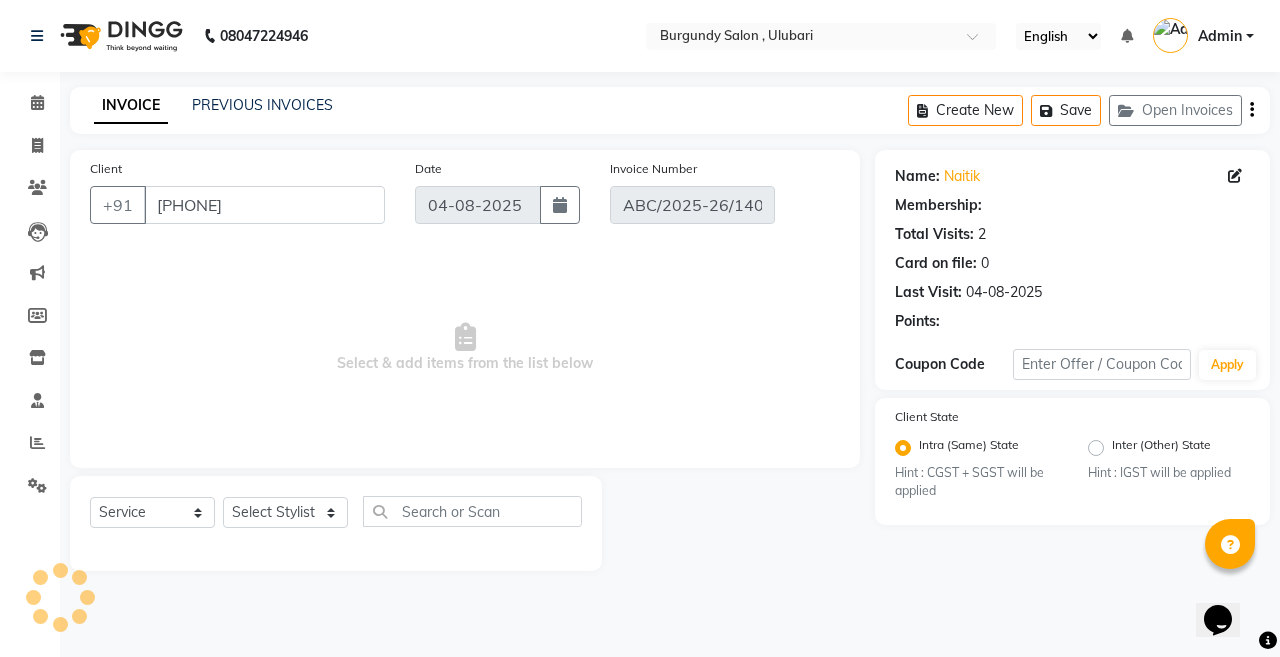 select on "select" 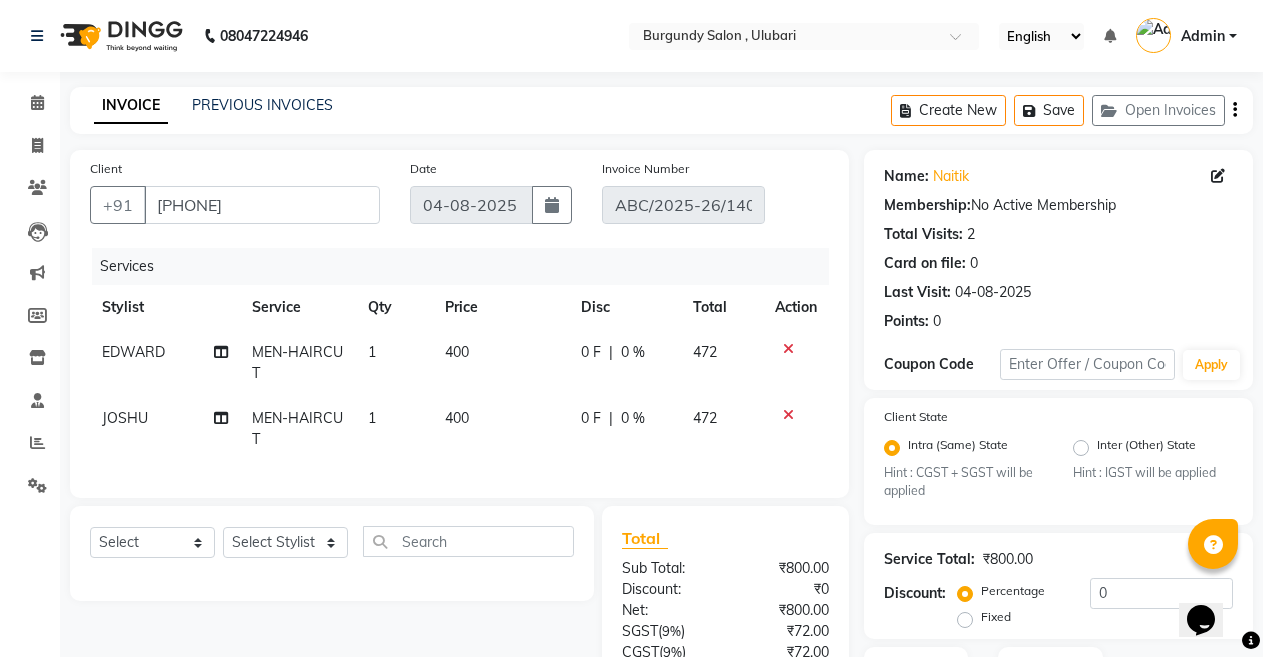 scroll, scrollTop: 261, scrollLeft: 0, axis: vertical 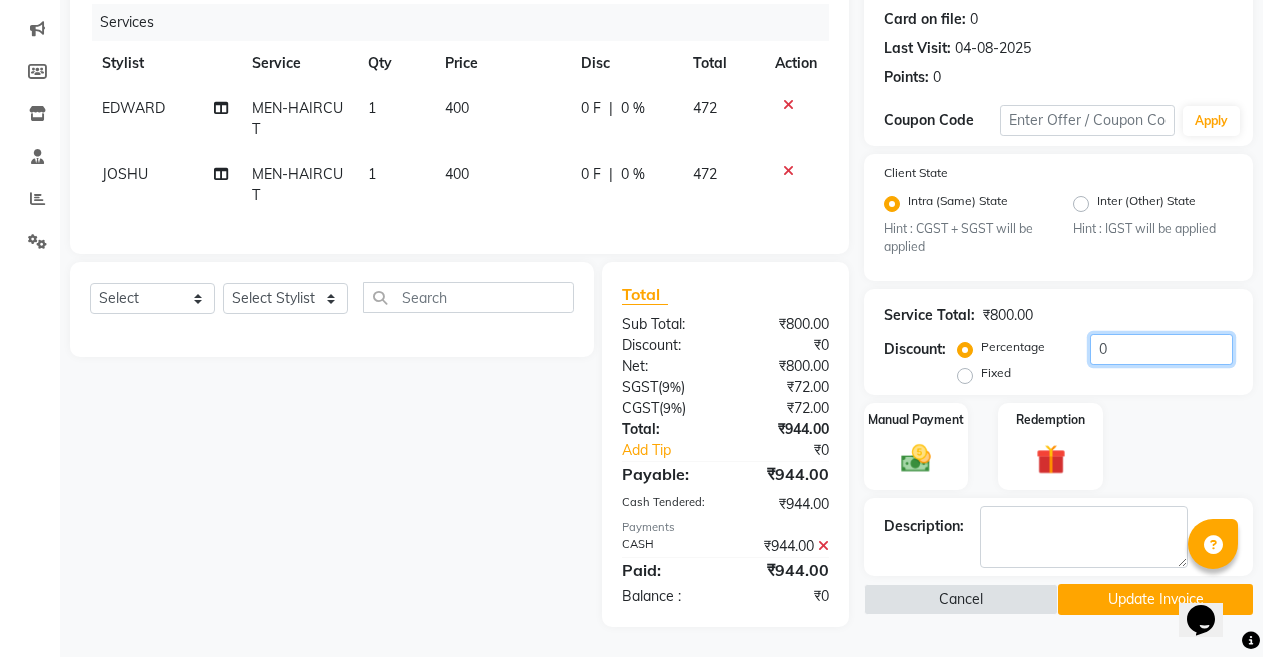 click on "0" 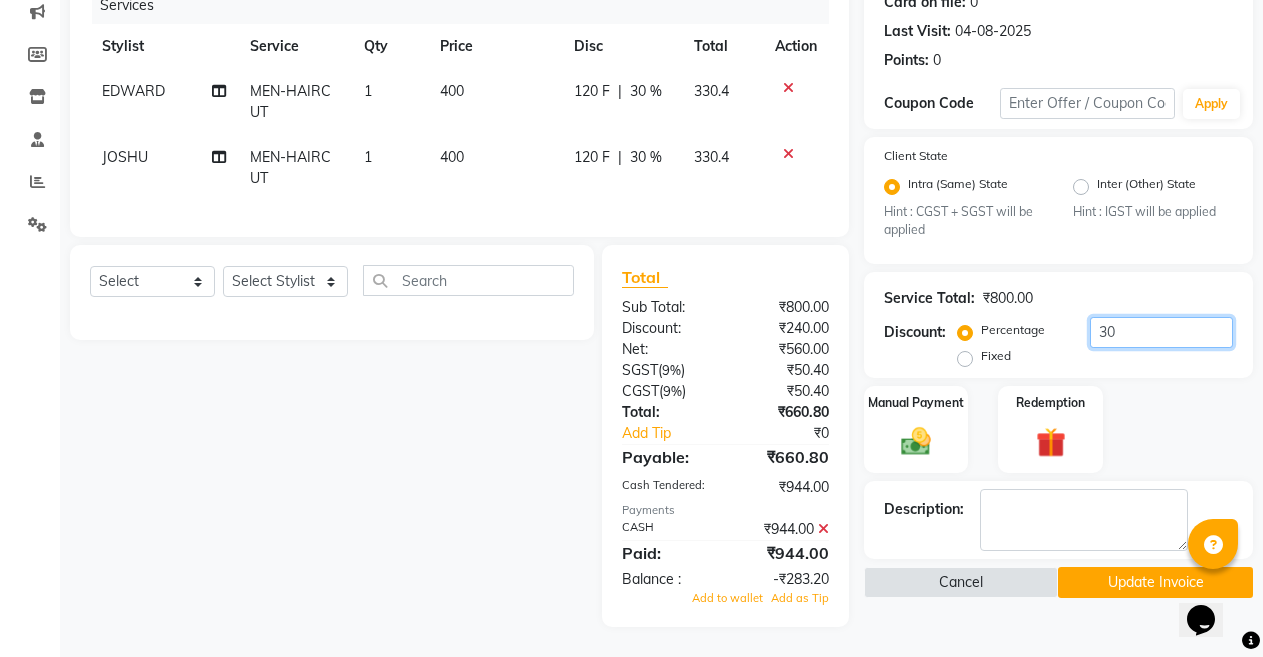 type on "30" 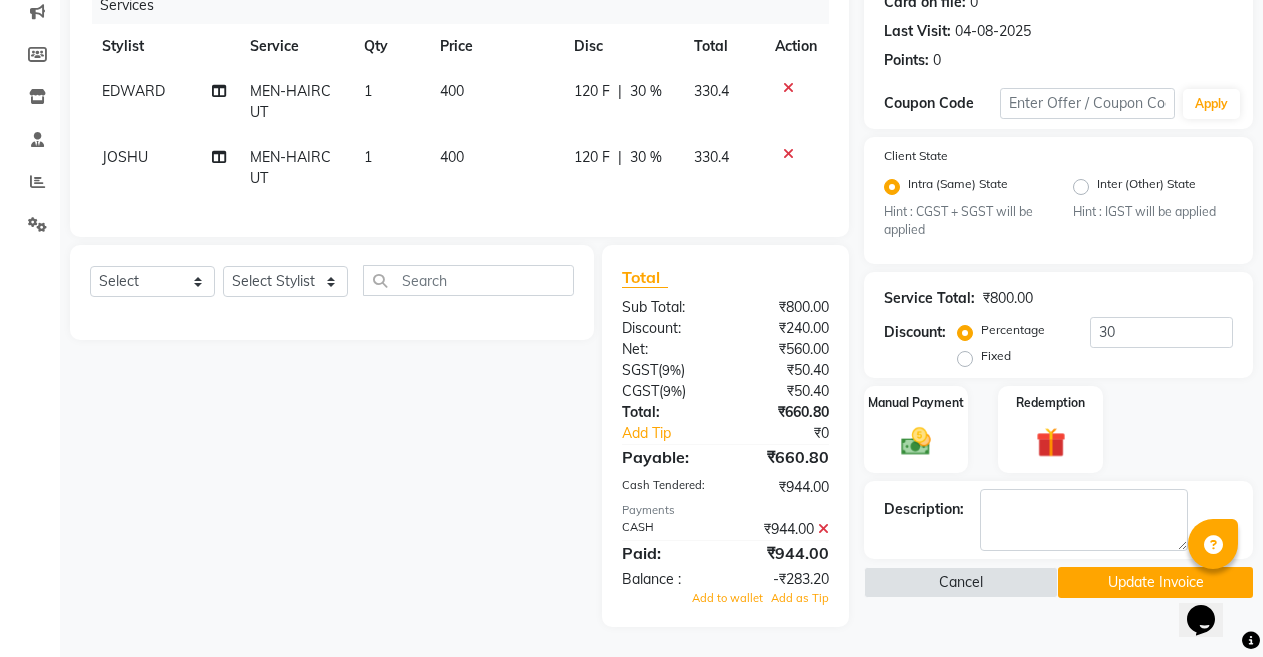 click 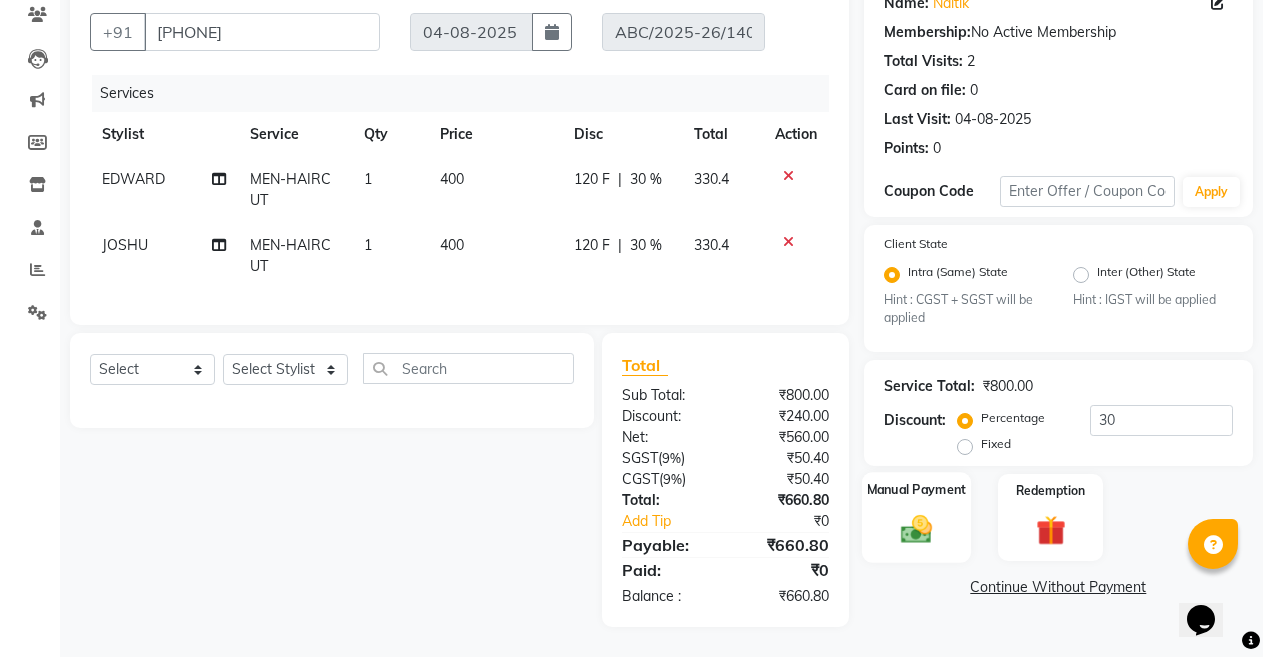 click 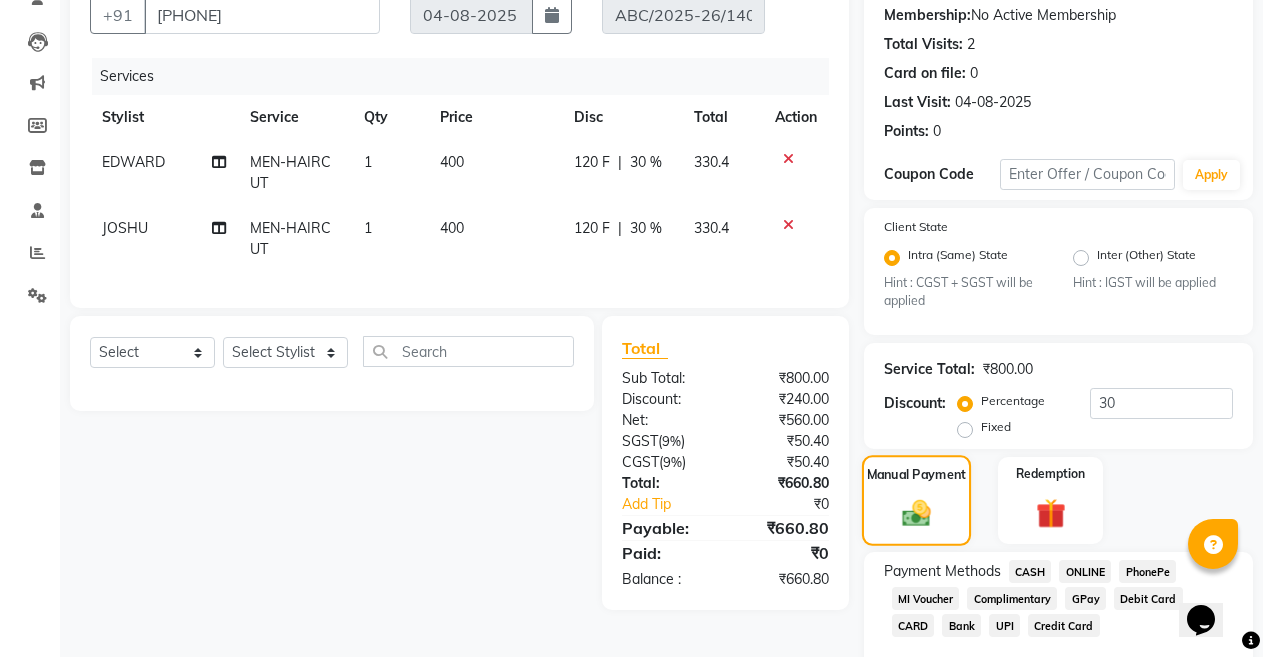 scroll, scrollTop: 261, scrollLeft: 0, axis: vertical 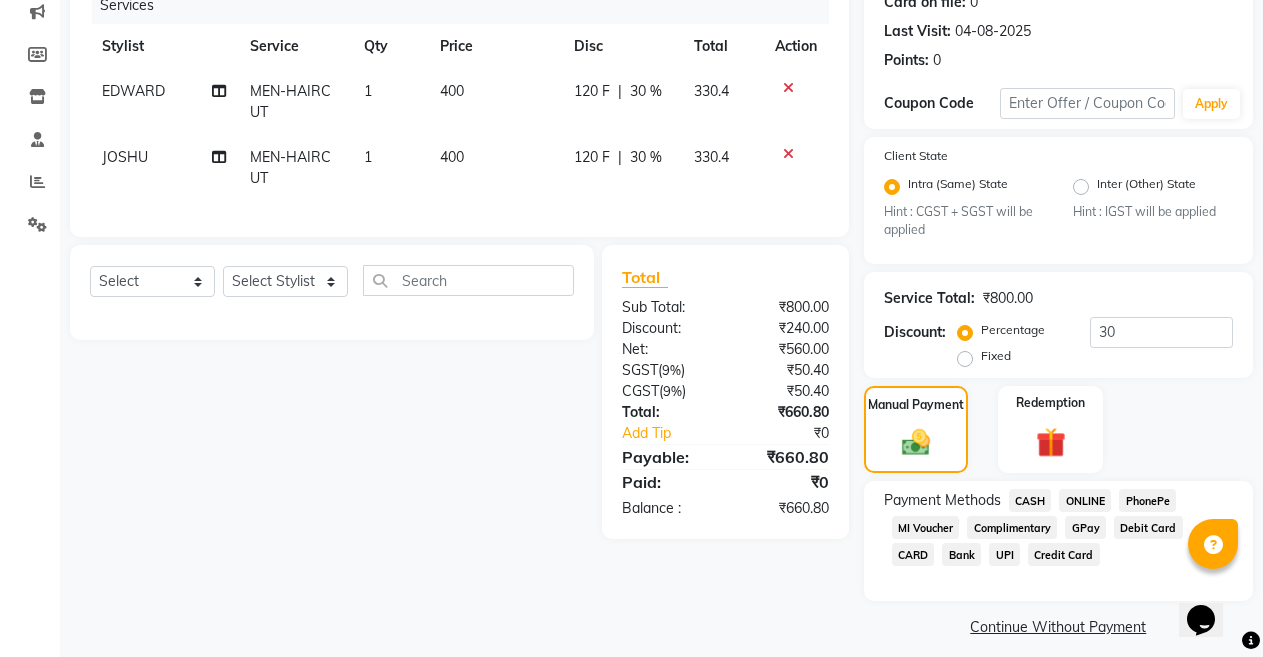 click on "CASH" 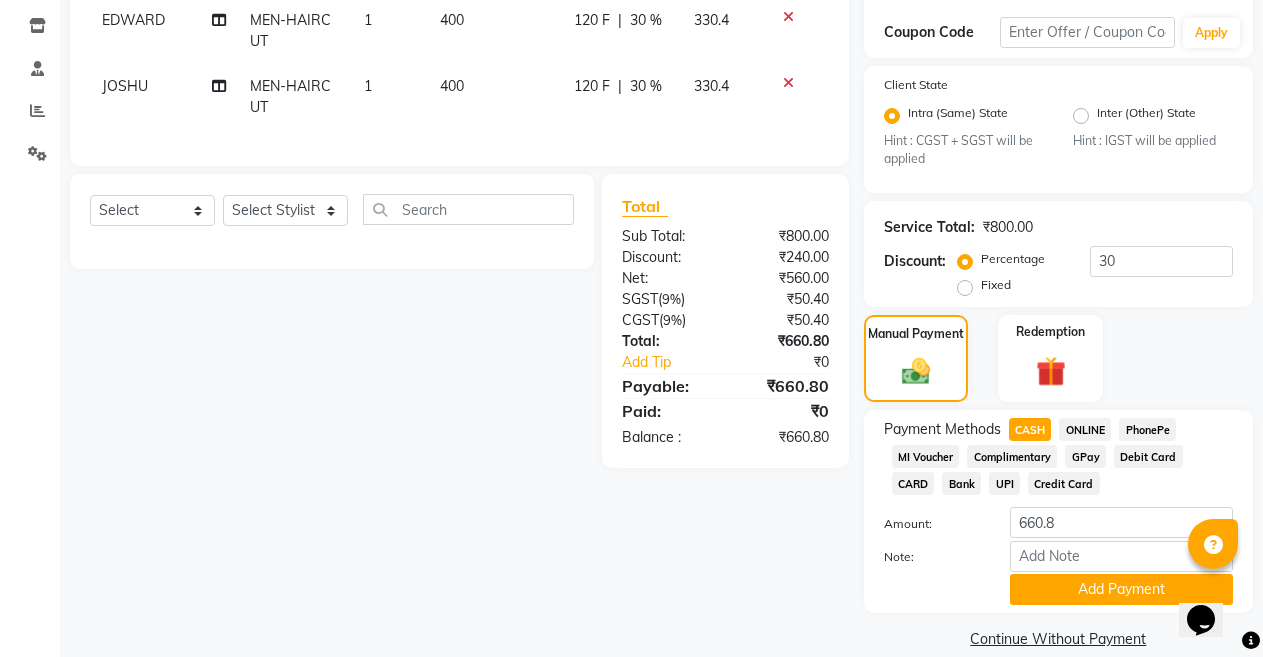 scroll, scrollTop: 357, scrollLeft: 0, axis: vertical 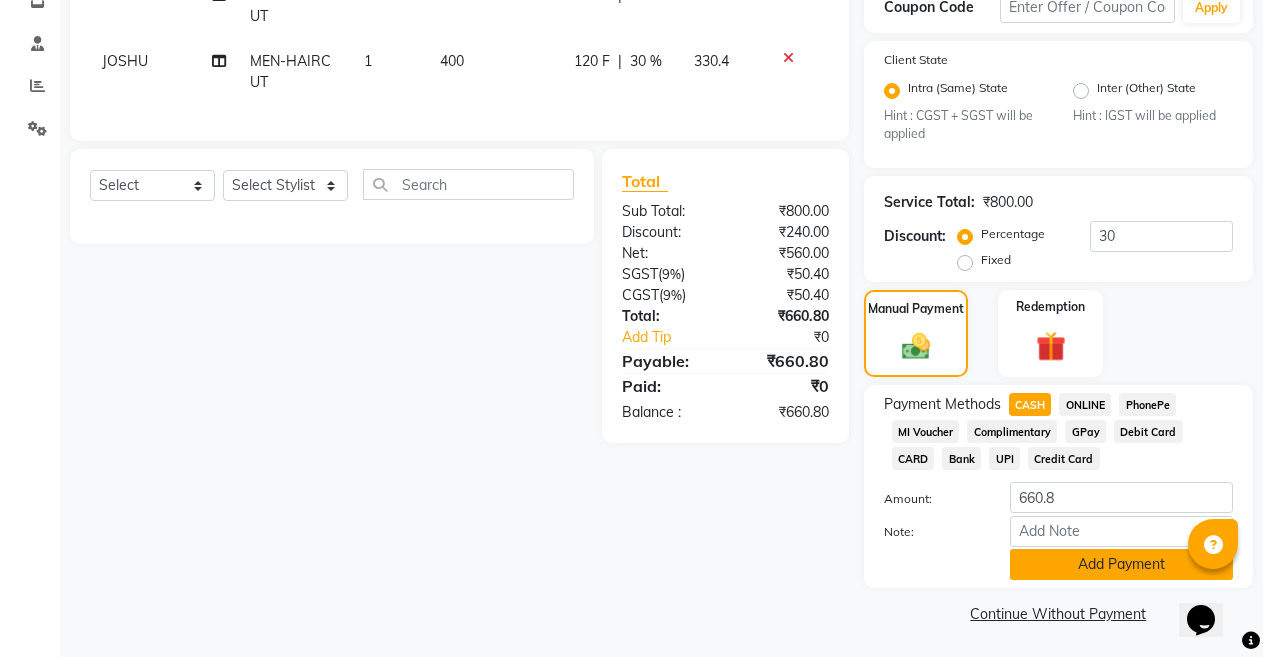 click on "Add Payment" 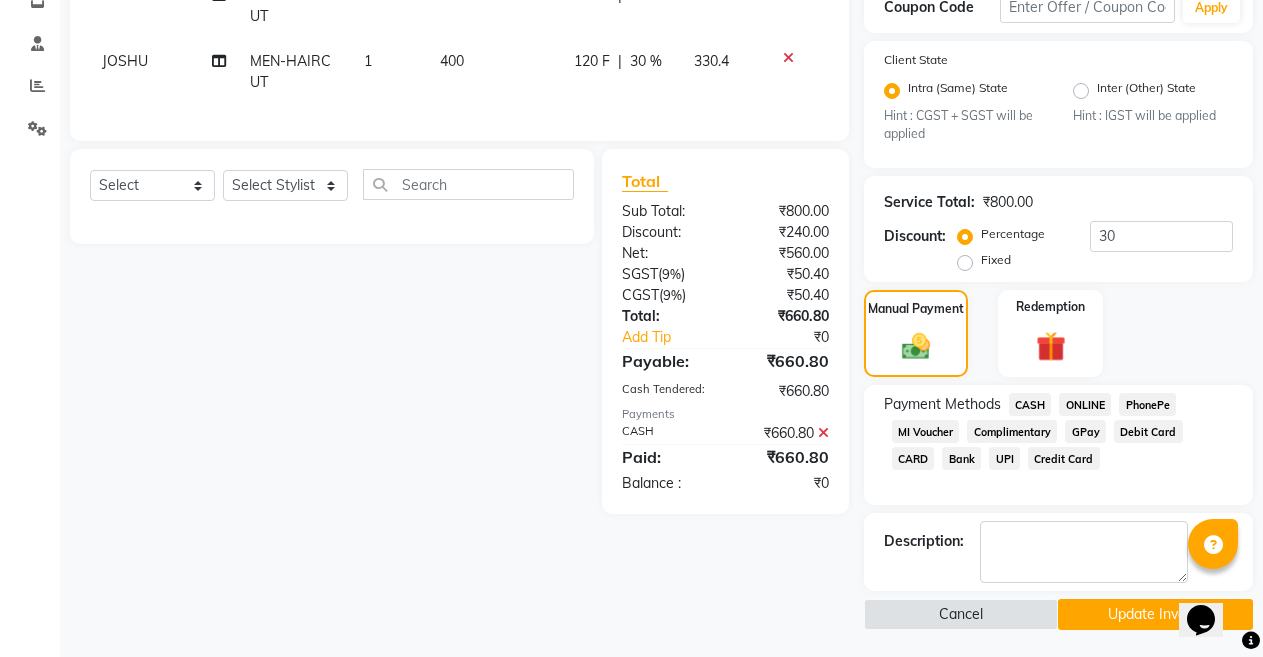 click on "Update Invoice" 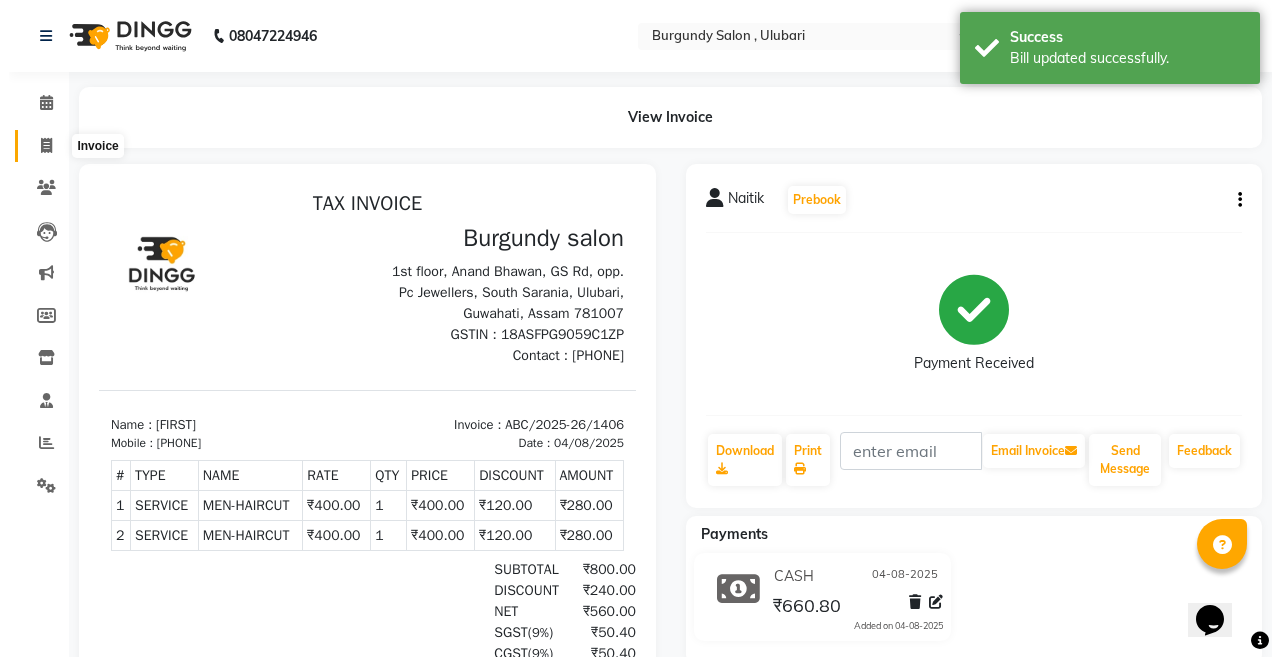 scroll, scrollTop: 0, scrollLeft: 0, axis: both 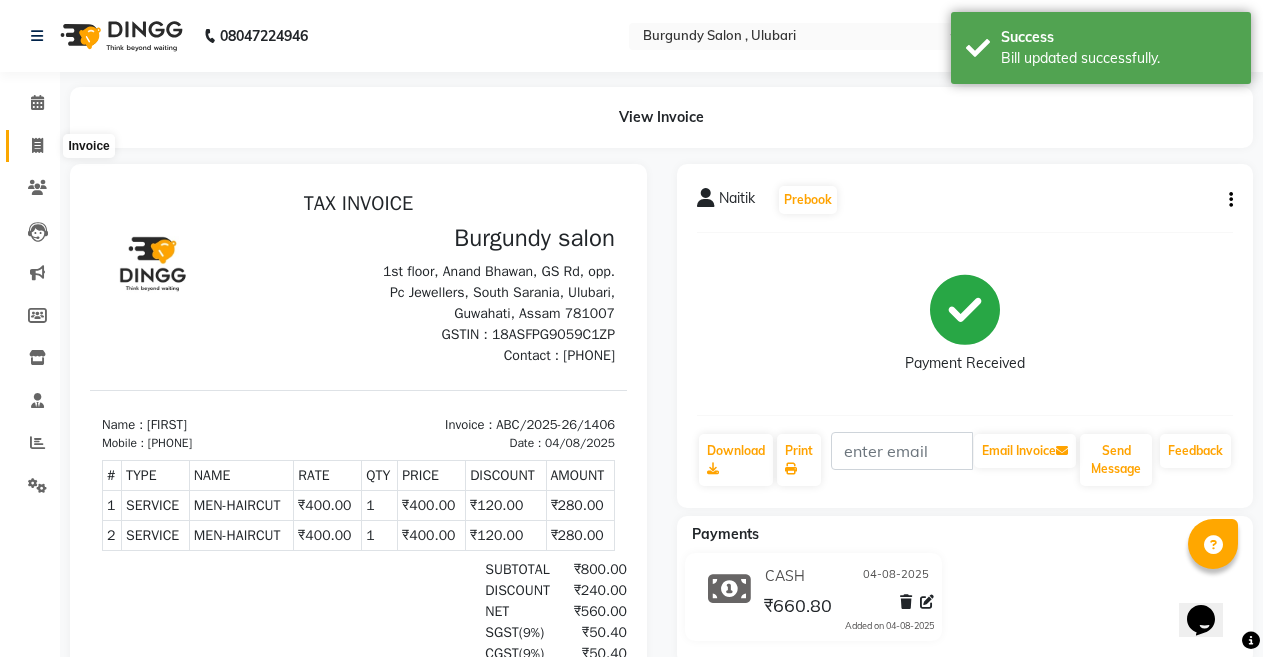 click 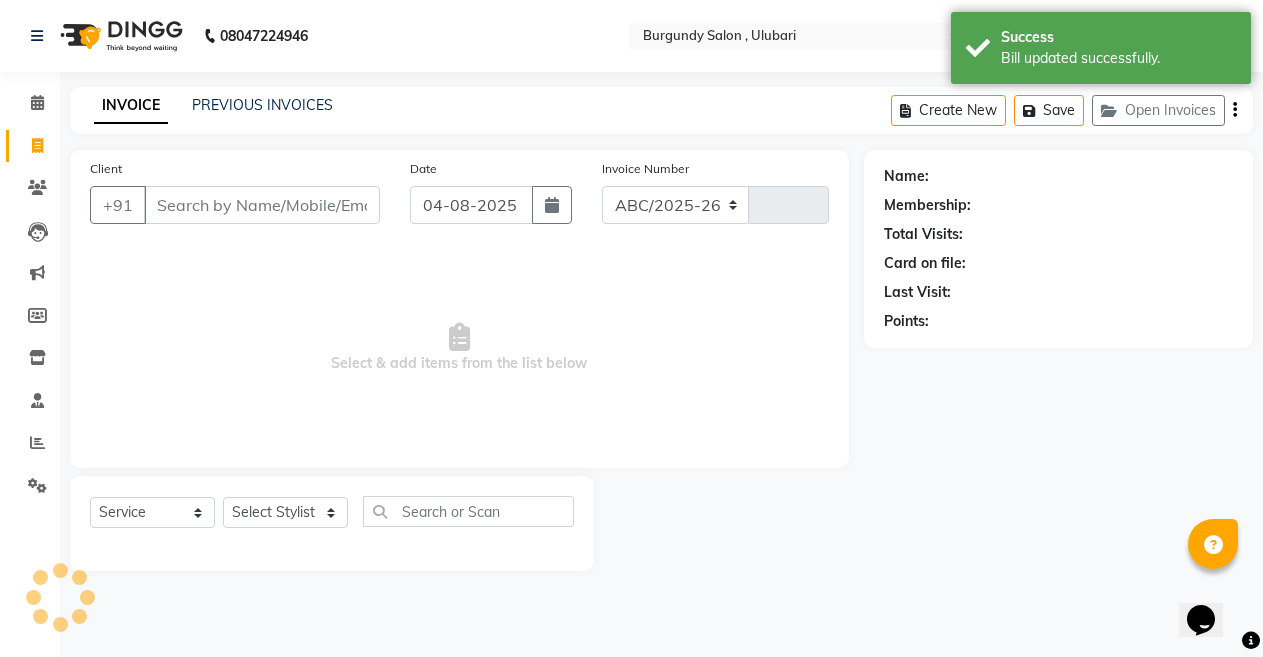 select on "5345" 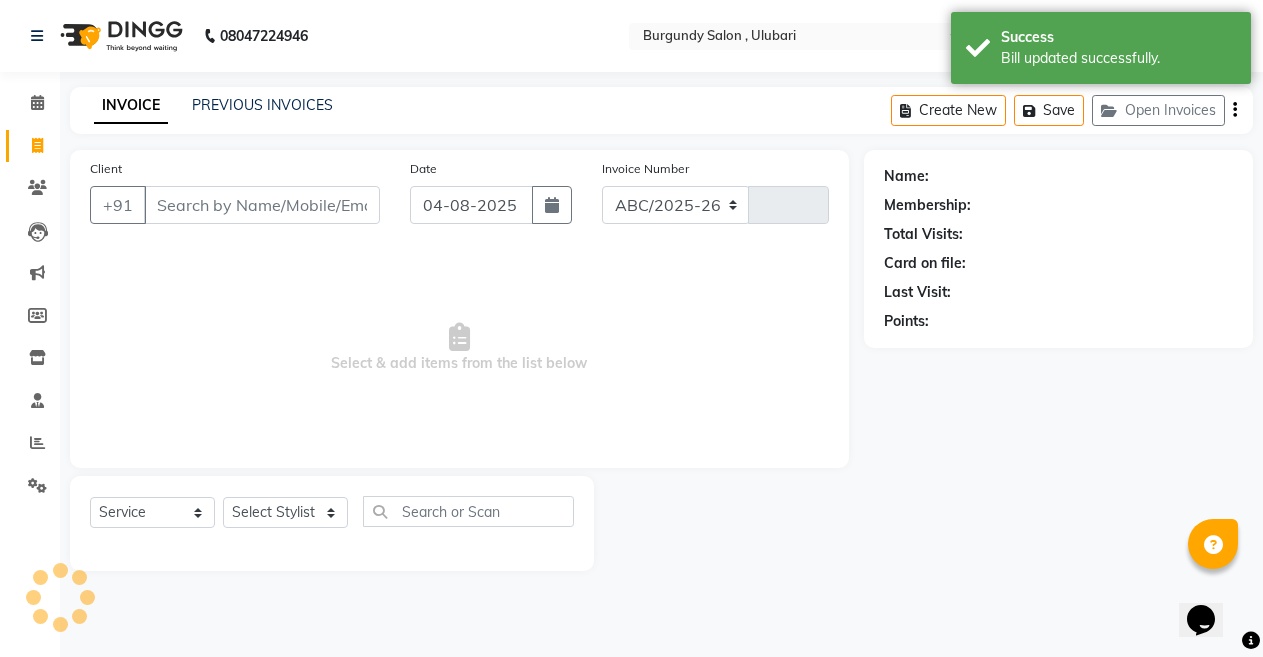 type on "1407" 